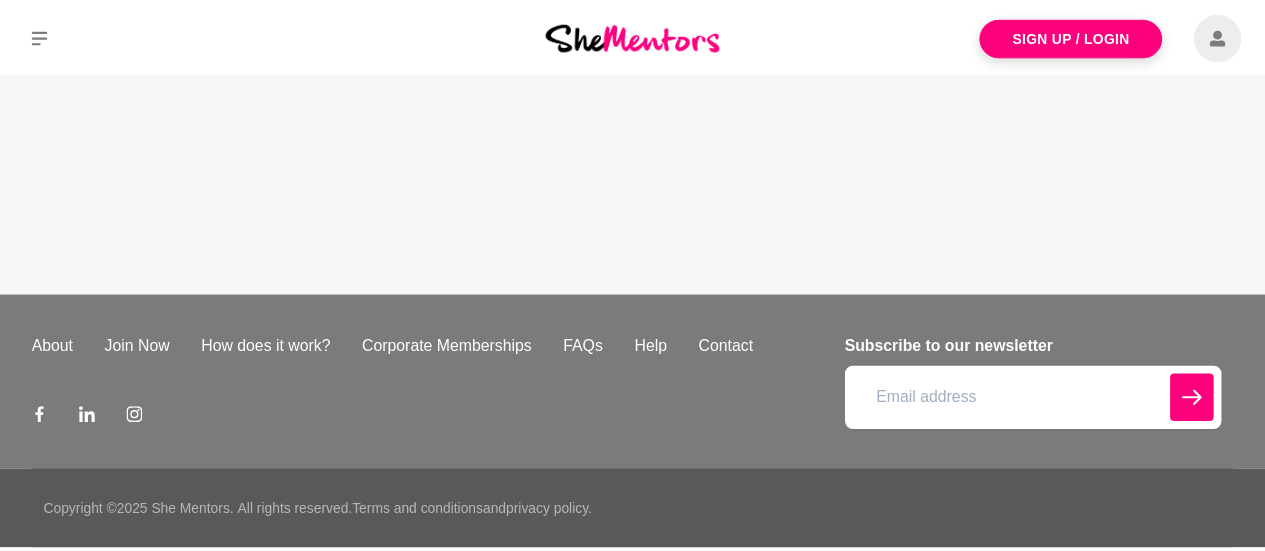 scroll, scrollTop: 0, scrollLeft: 0, axis: both 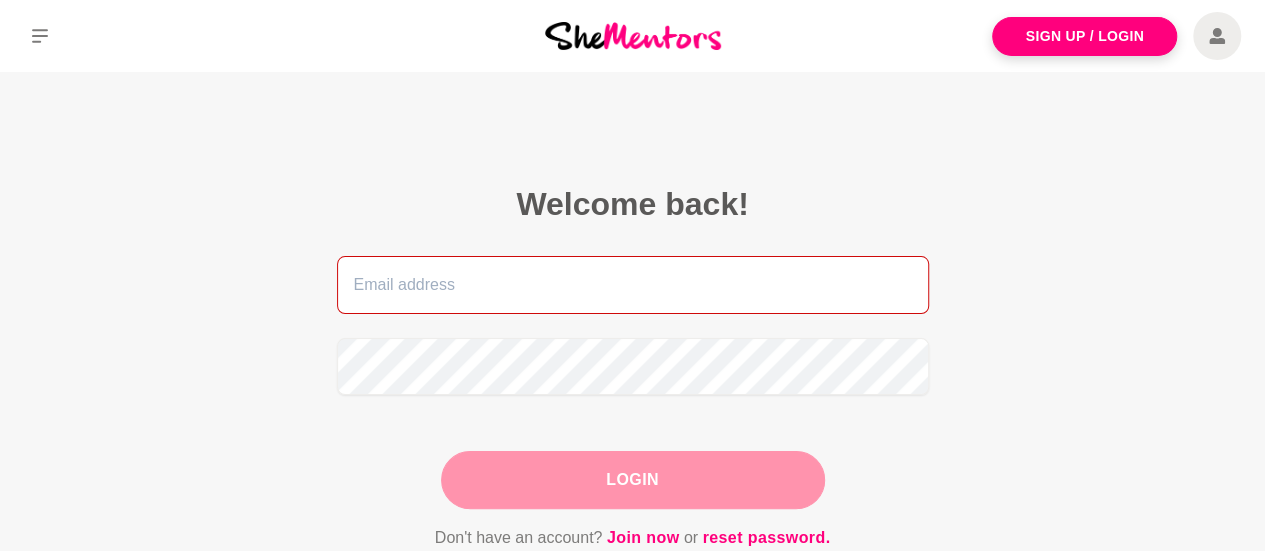 click at bounding box center (633, 285) 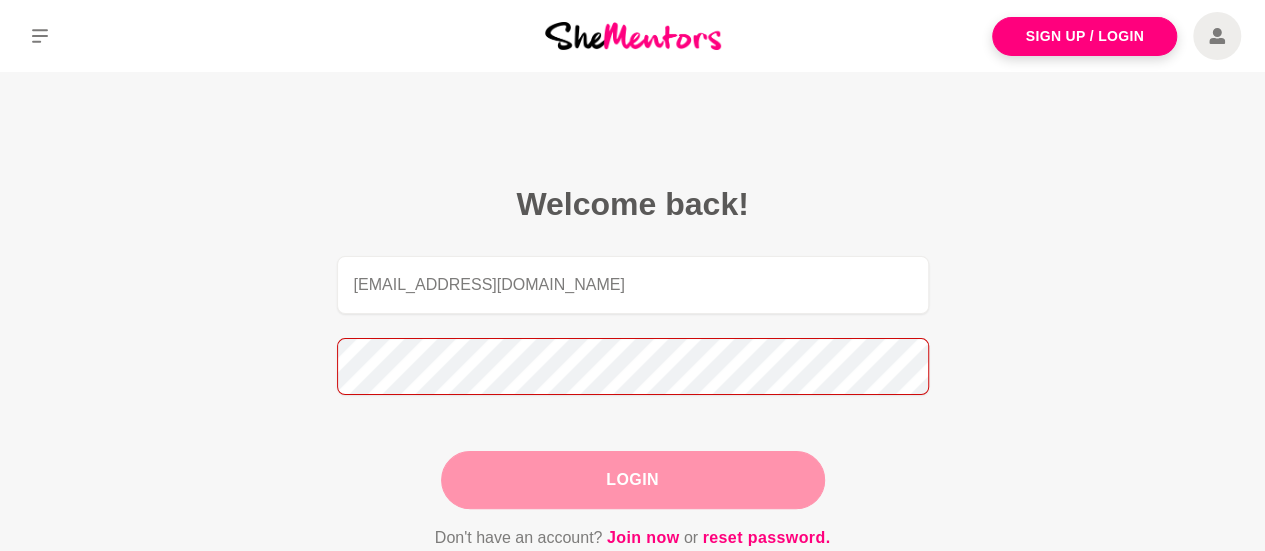 scroll, scrollTop: 200, scrollLeft: 0, axis: vertical 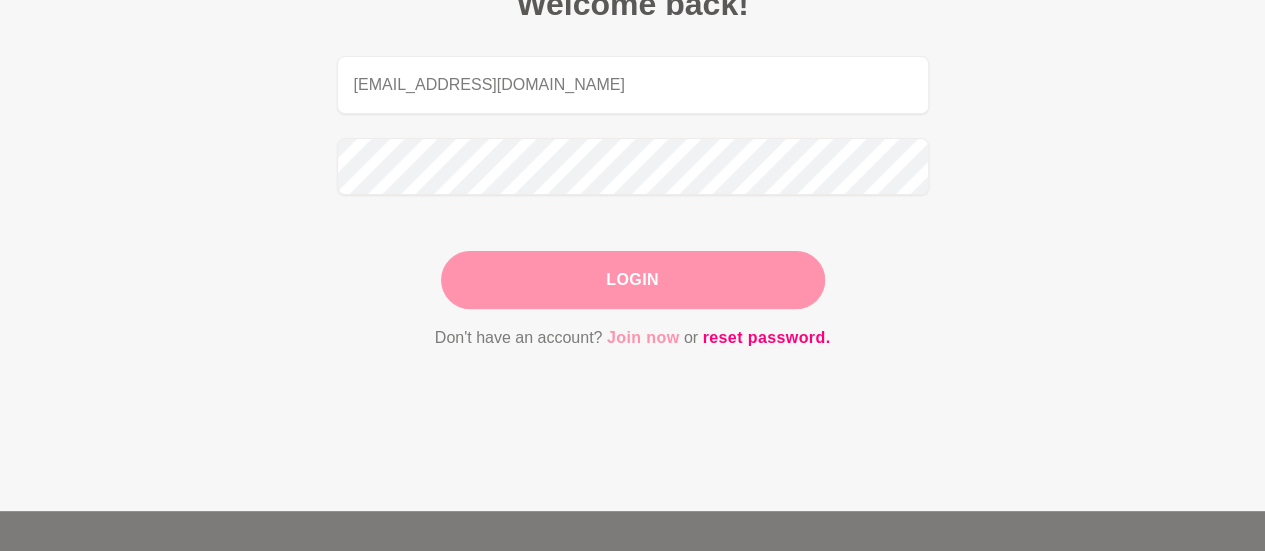 click on "Join now" at bounding box center (643, 338) 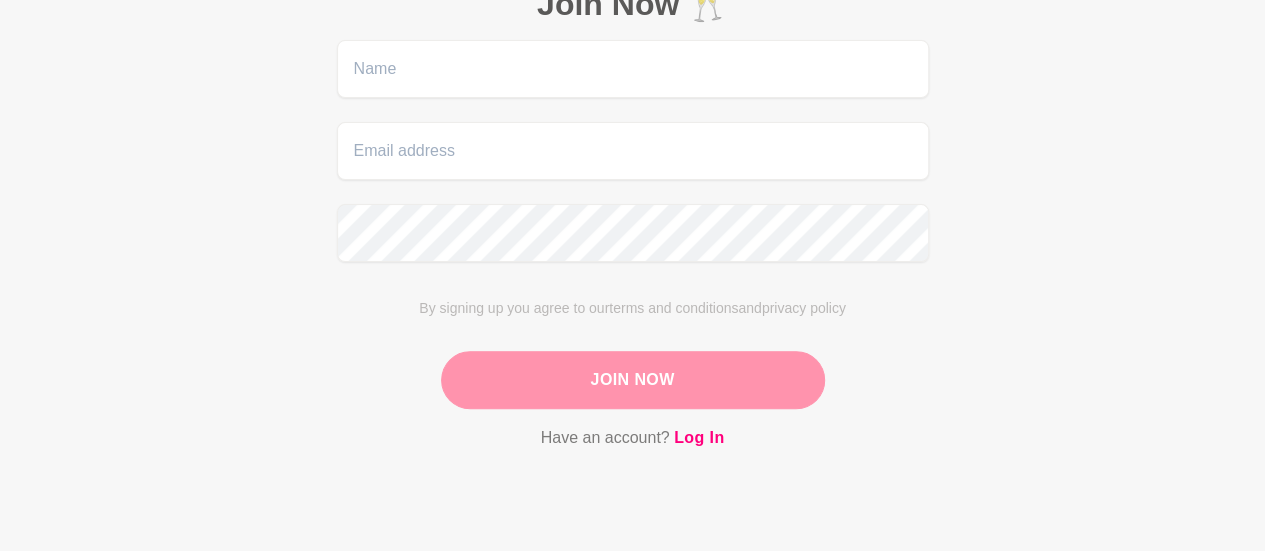 scroll, scrollTop: 0, scrollLeft: 0, axis: both 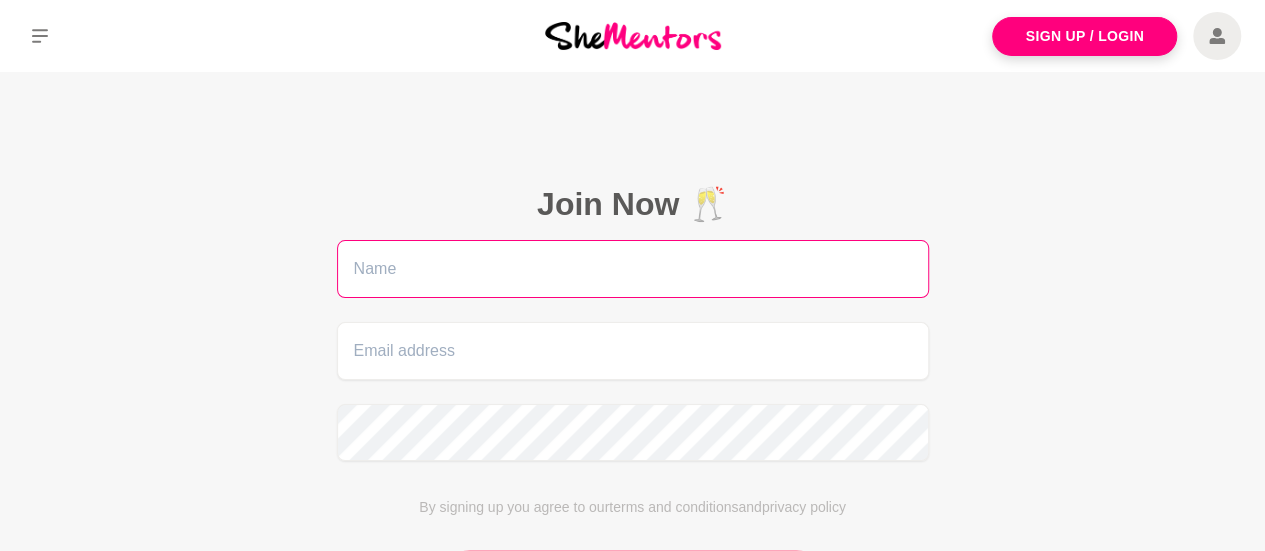 click at bounding box center [633, 269] 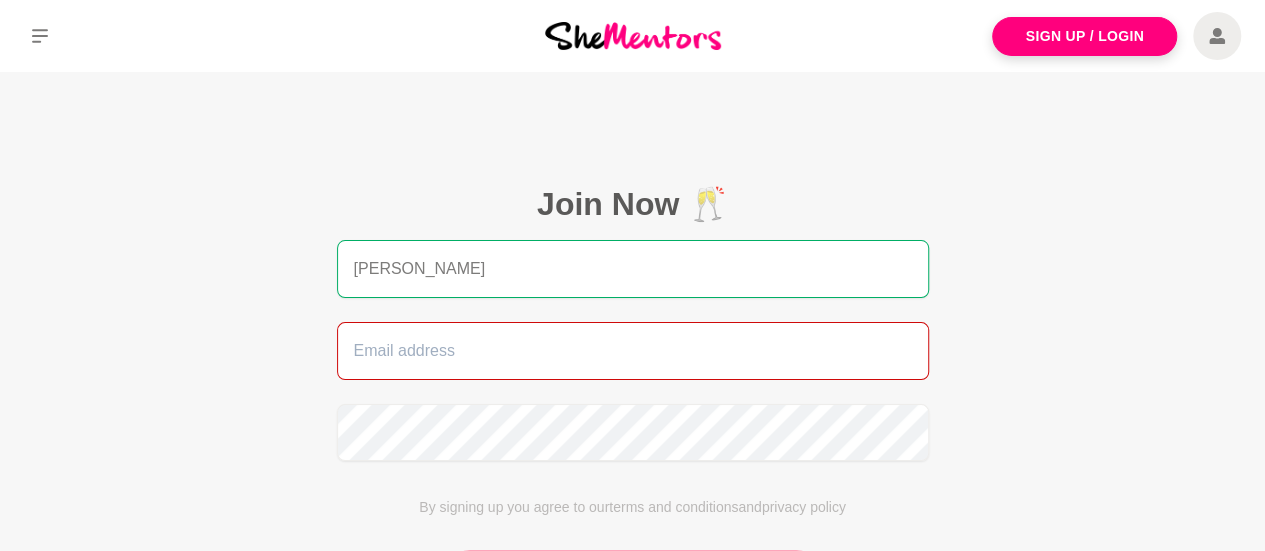 click at bounding box center [633, 351] 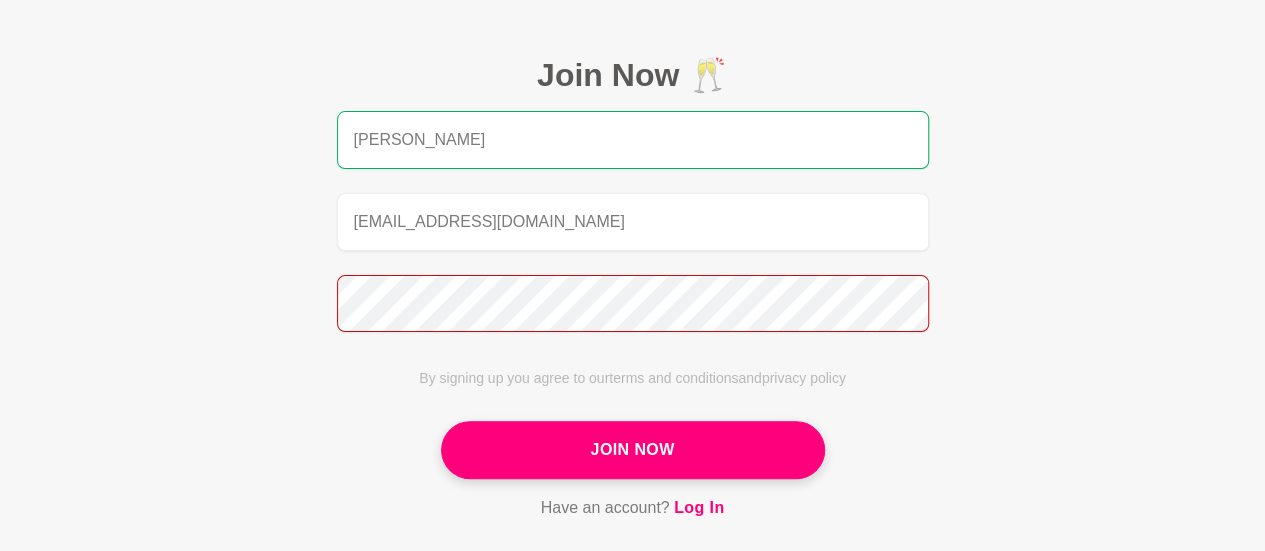 scroll, scrollTop: 200, scrollLeft: 0, axis: vertical 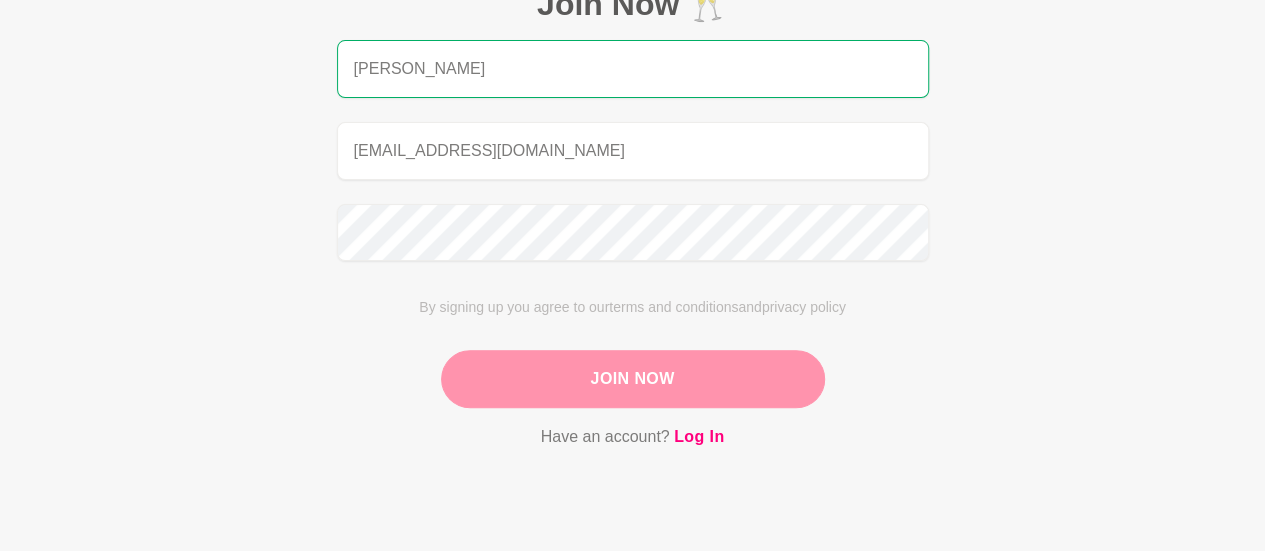 click on "Join Now" at bounding box center (633, 379) 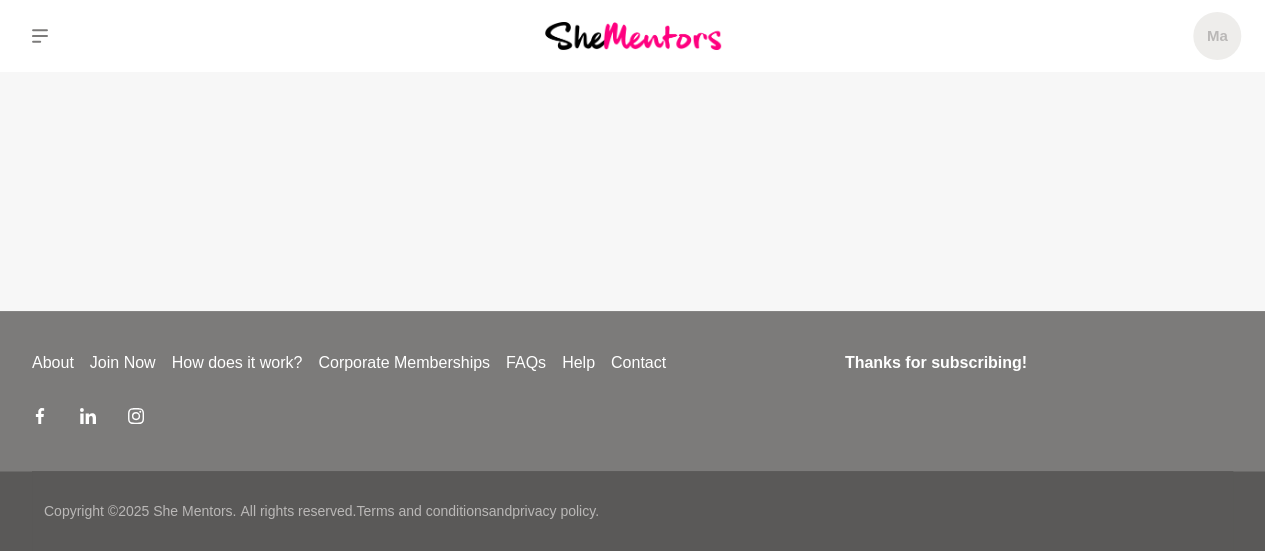 scroll, scrollTop: 0, scrollLeft: 0, axis: both 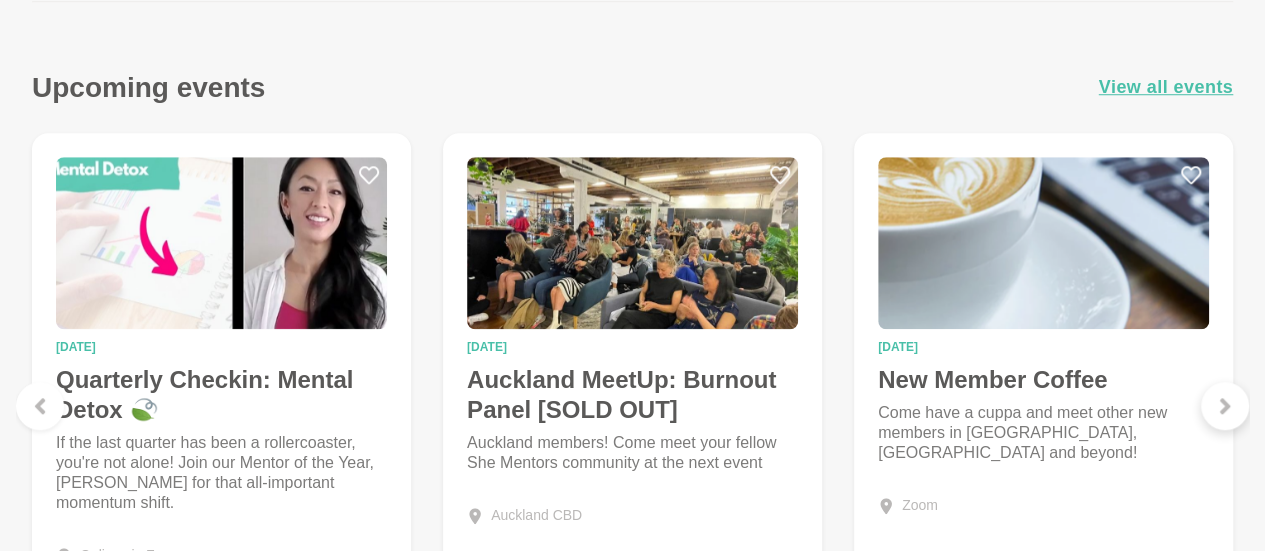click at bounding box center (1225, 406) 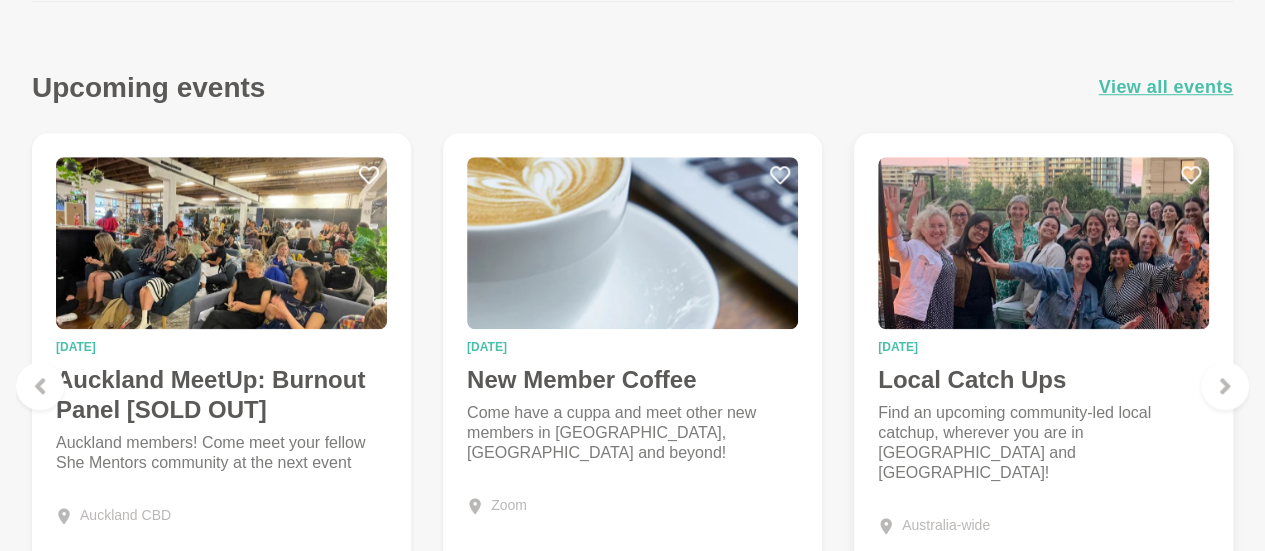 click on "Local Catch Ups" at bounding box center [1043, 380] 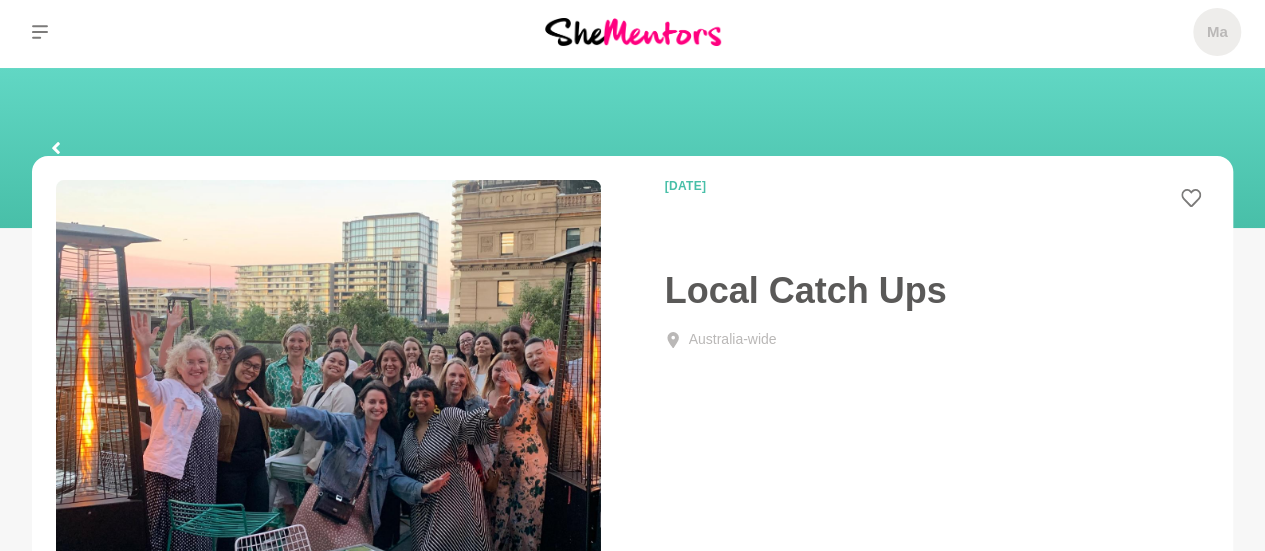 scroll, scrollTop: 0, scrollLeft: 0, axis: both 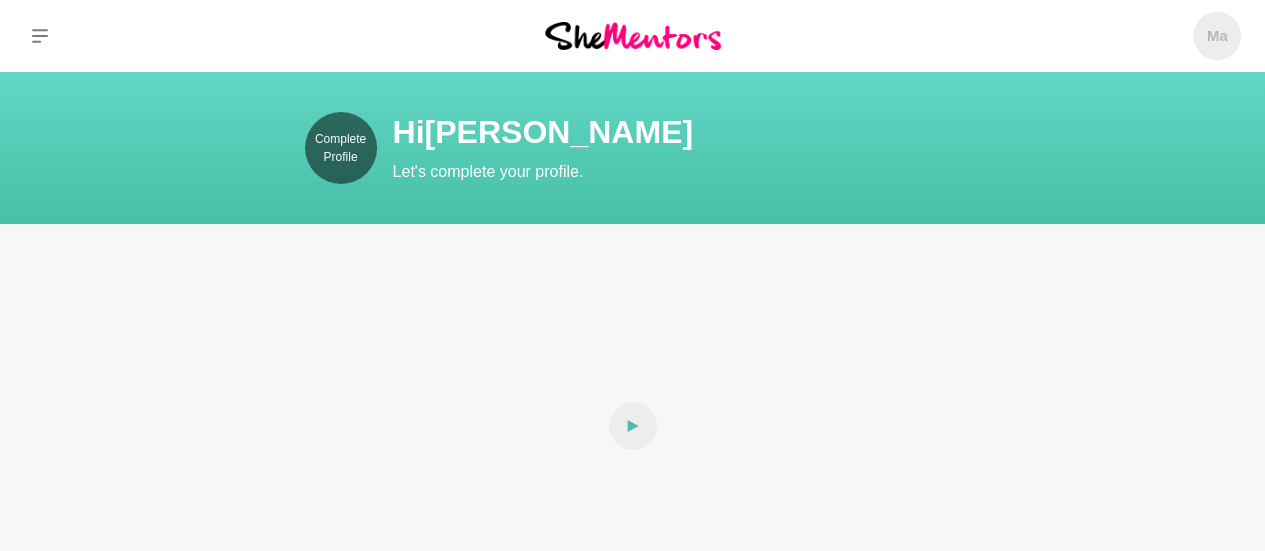click on "Complete Profile" at bounding box center (341, 148) 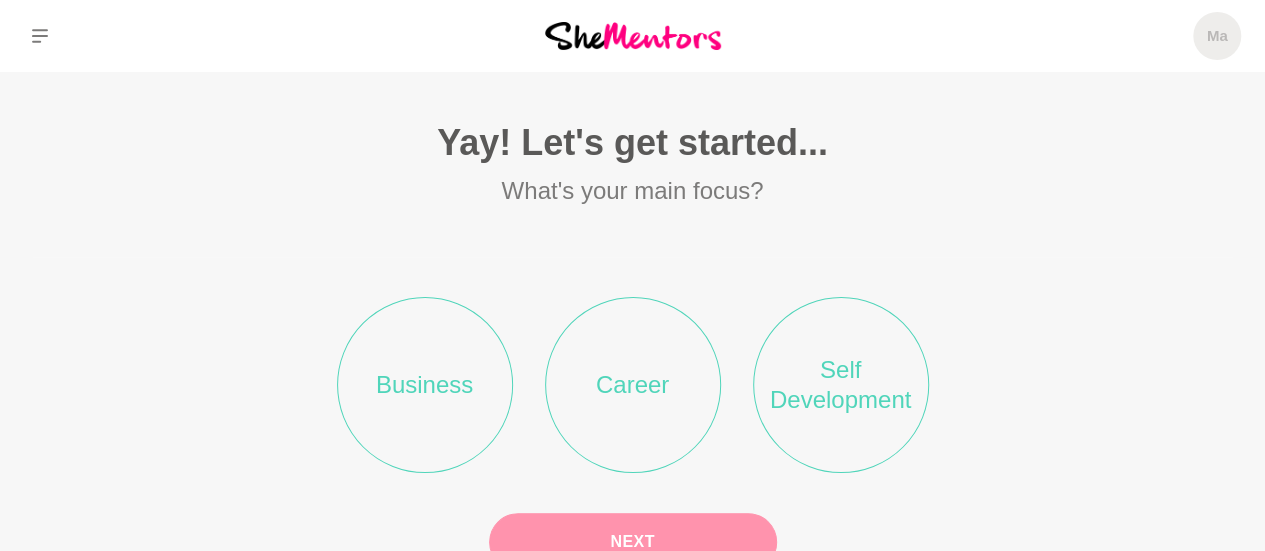 click on "Business" at bounding box center [425, 385] 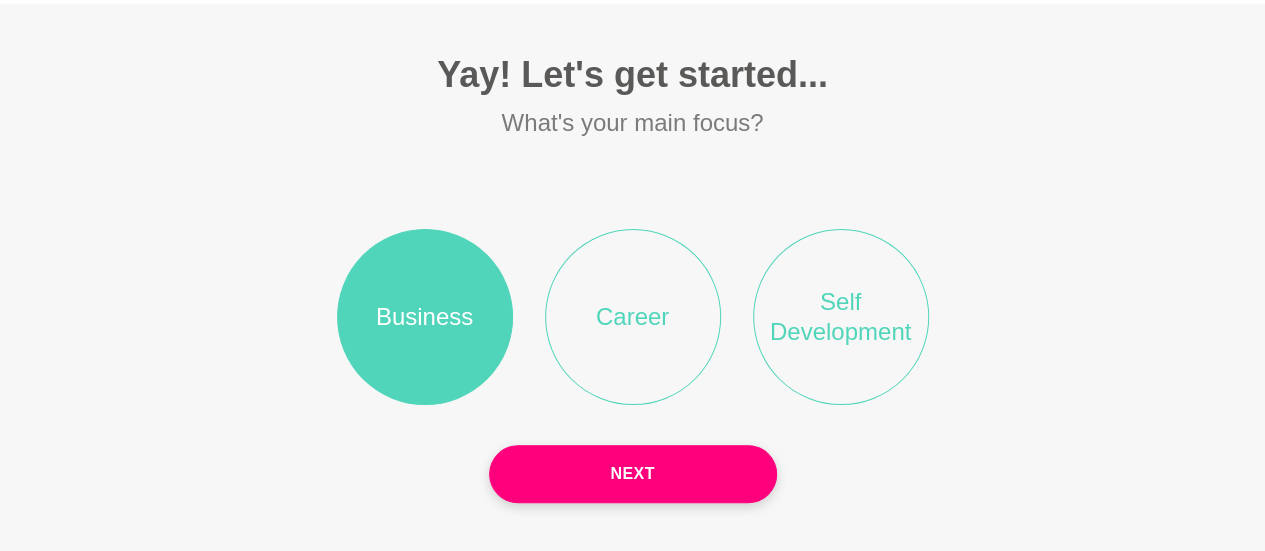 scroll, scrollTop: 99, scrollLeft: 0, axis: vertical 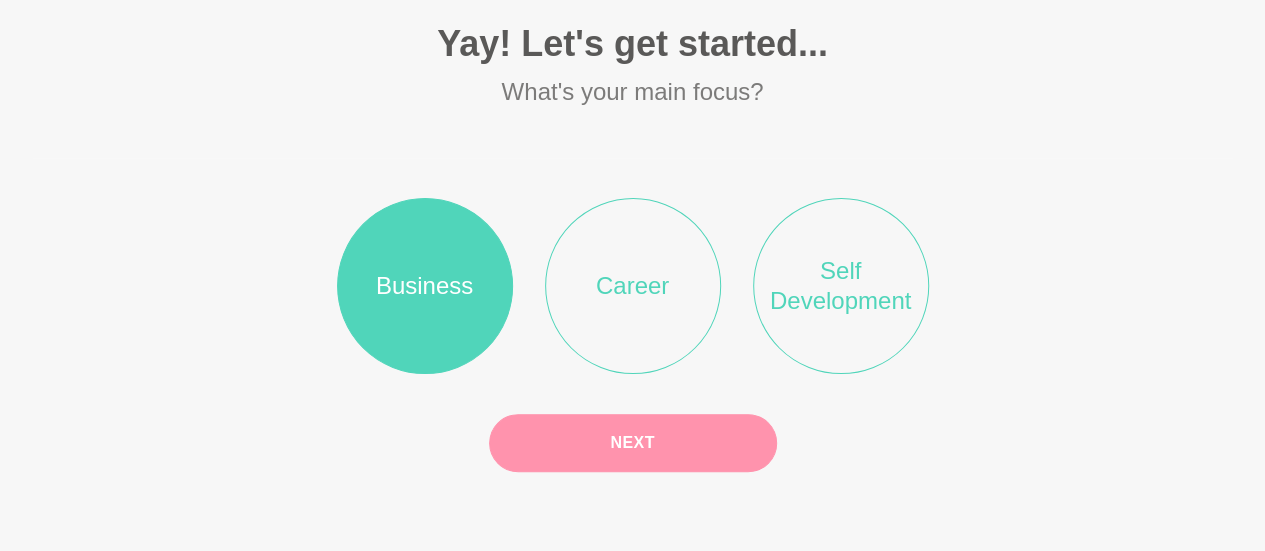 click on "Next" at bounding box center (633, 443) 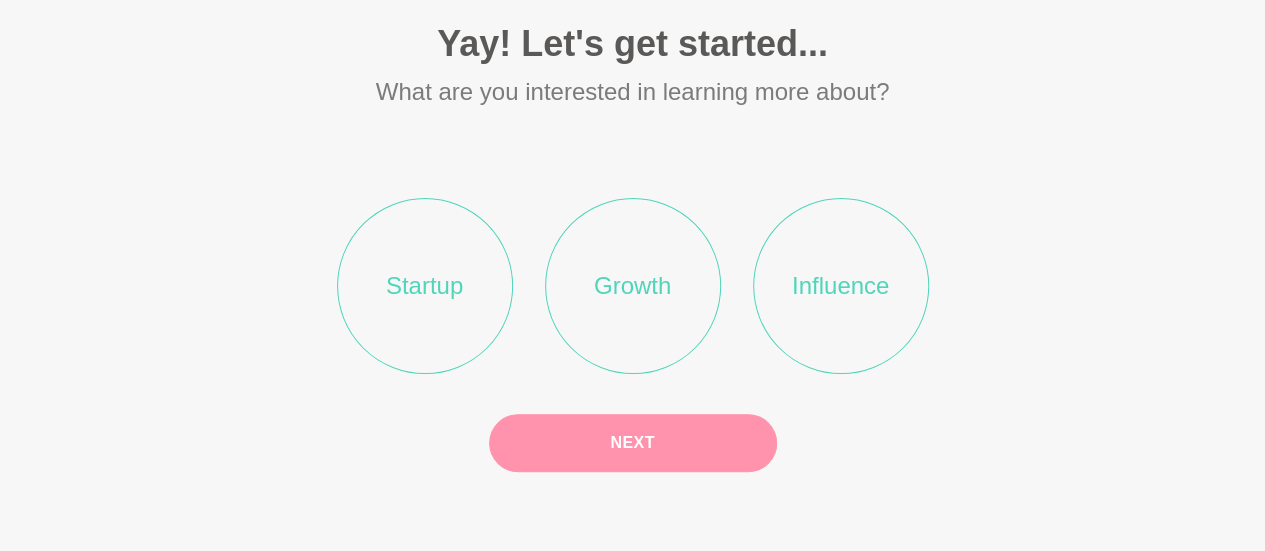 click on "Growth" at bounding box center (633, 286) 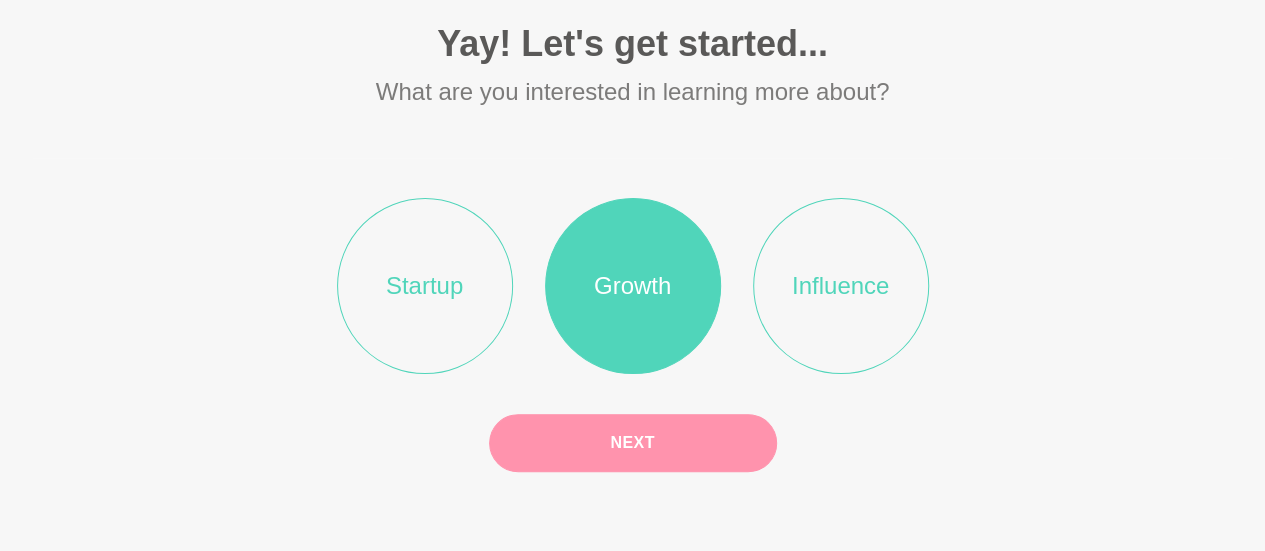click on "Next" at bounding box center (633, 443) 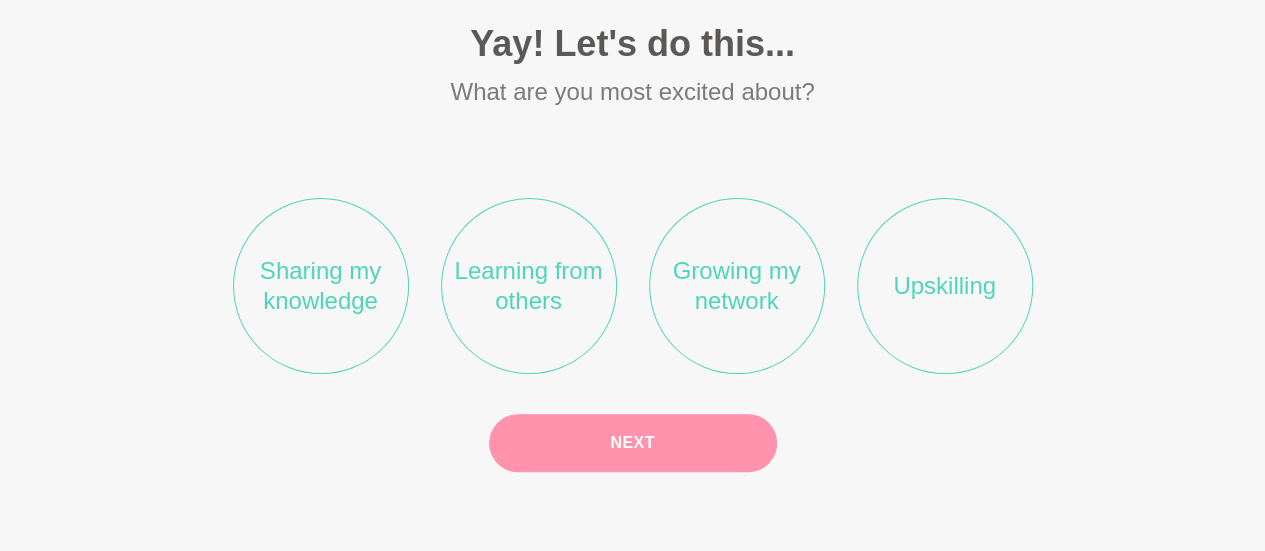 click on "Learning from others" at bounding box center (529, 286) 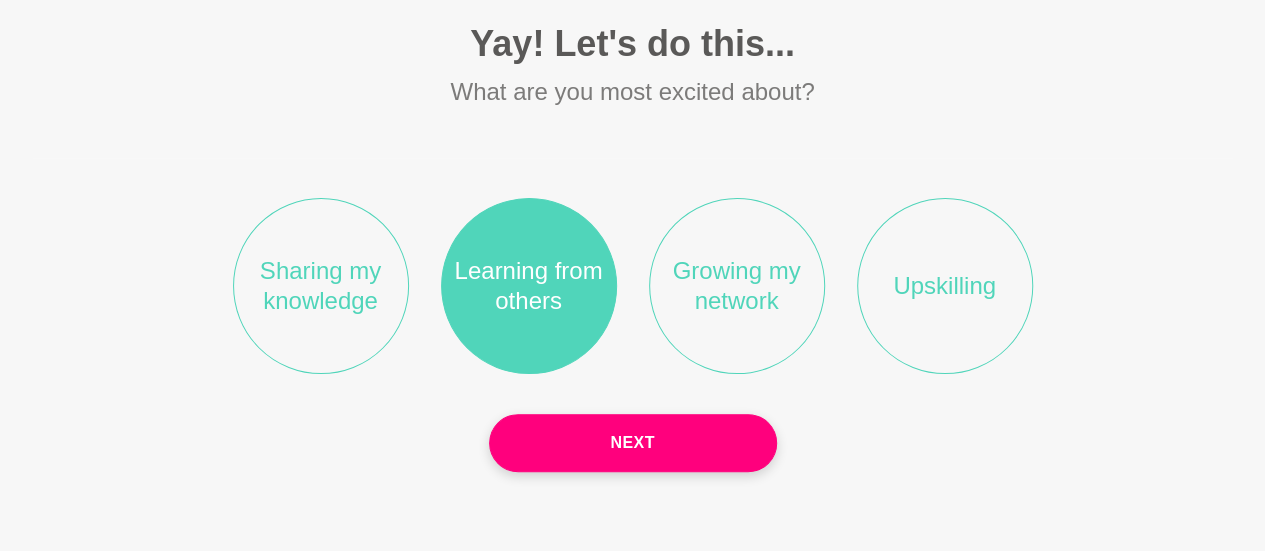 click on "Growing my network" at bounding box center (737, 286) 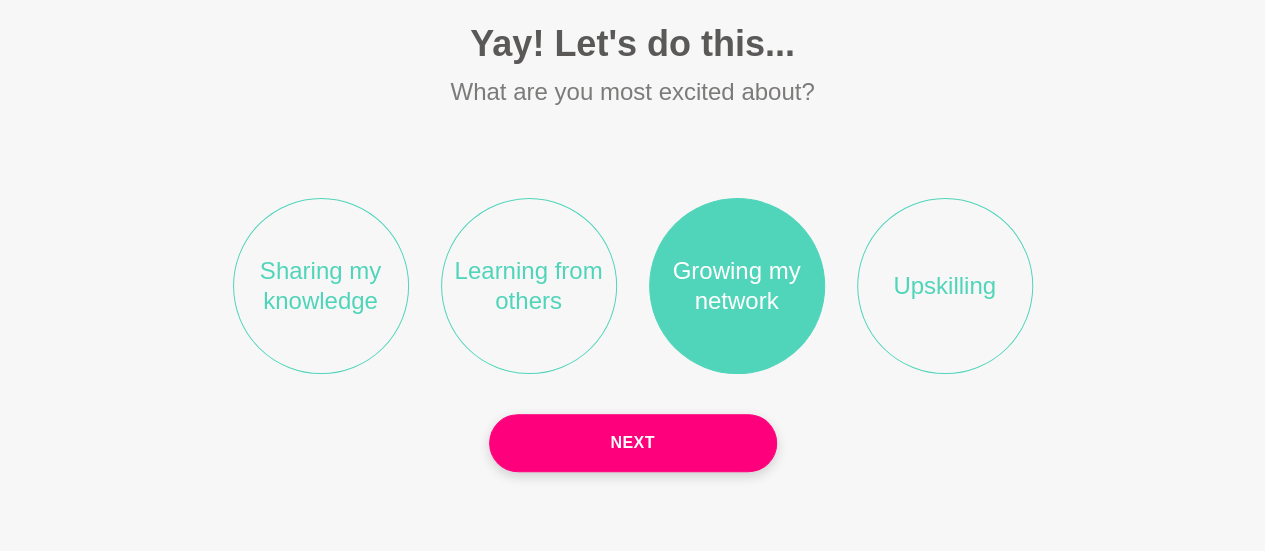click on "Learning from others" at bounding box center (529, 286) 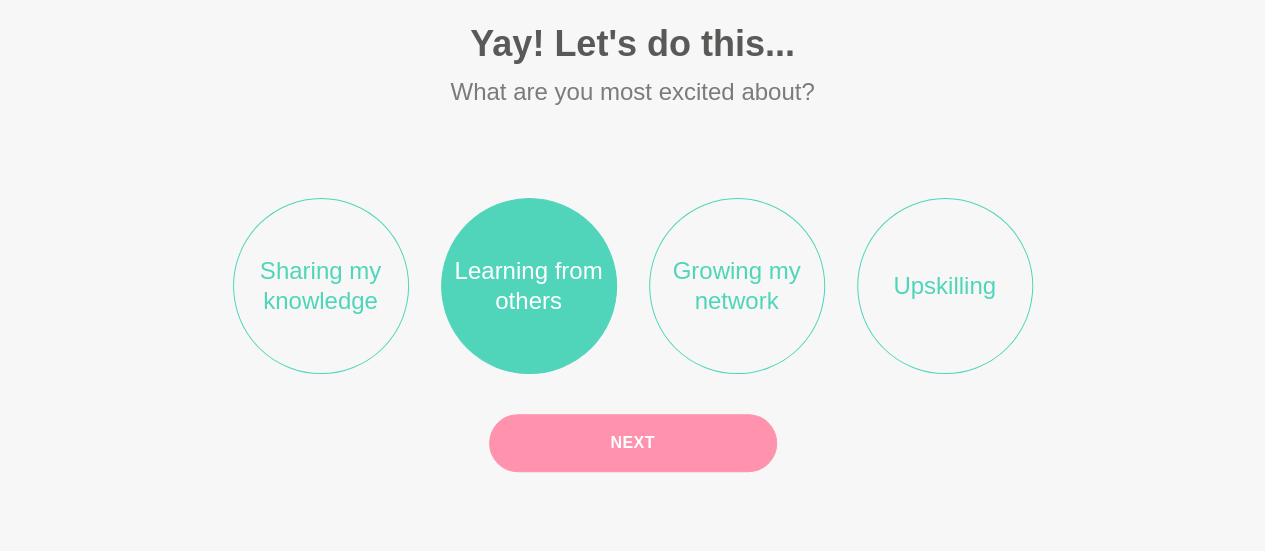 click on "Next" at bounding box center [633, 443] 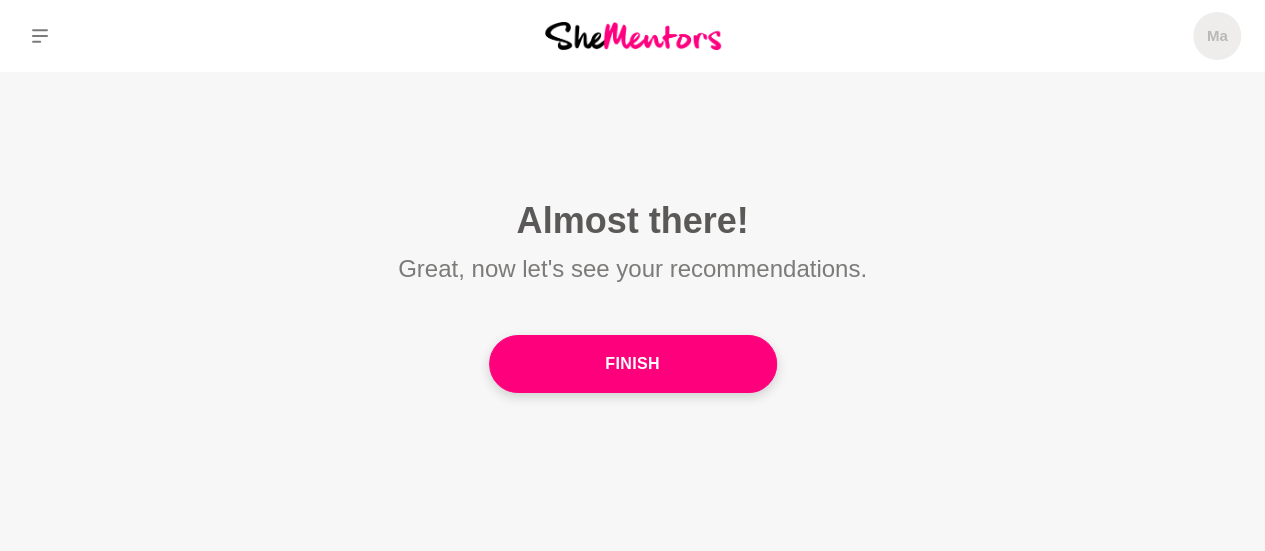 scroll, scrollTop: 0, scrollLeft: 0, axis: both 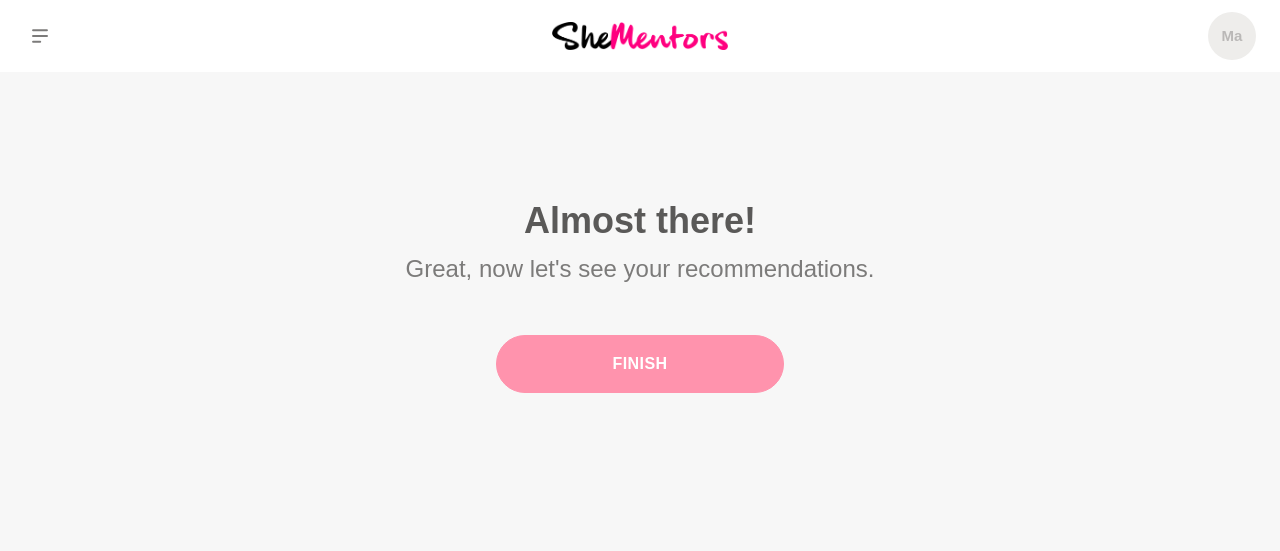 click on "Finish" at bounding box center [640, 364] 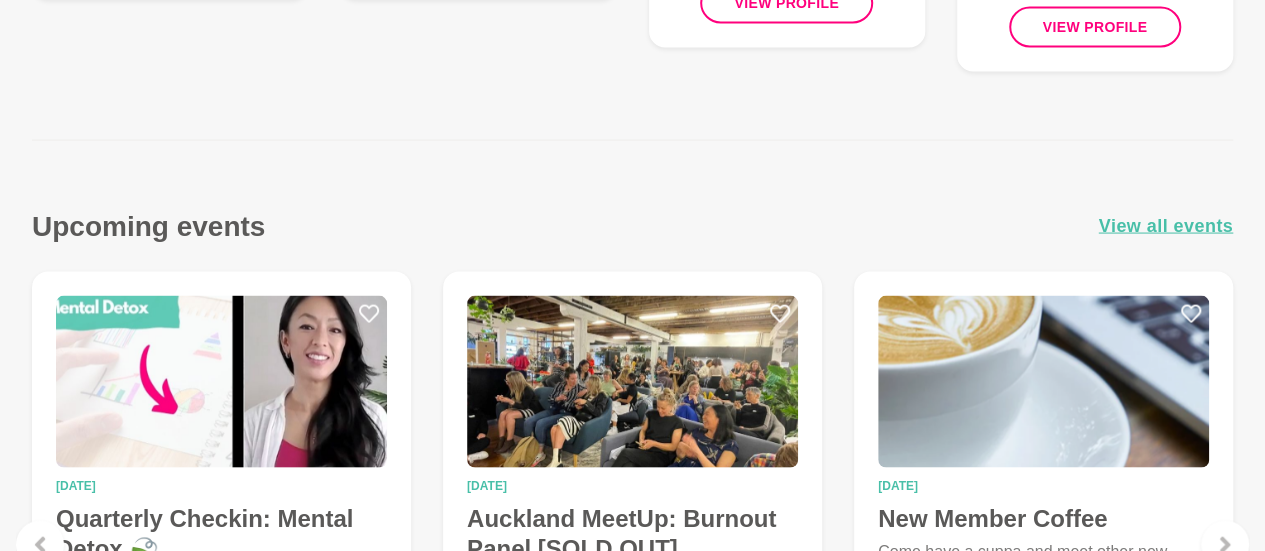 scroll, scrollTop: 2100, scrollLeft: 0, axis: vertical 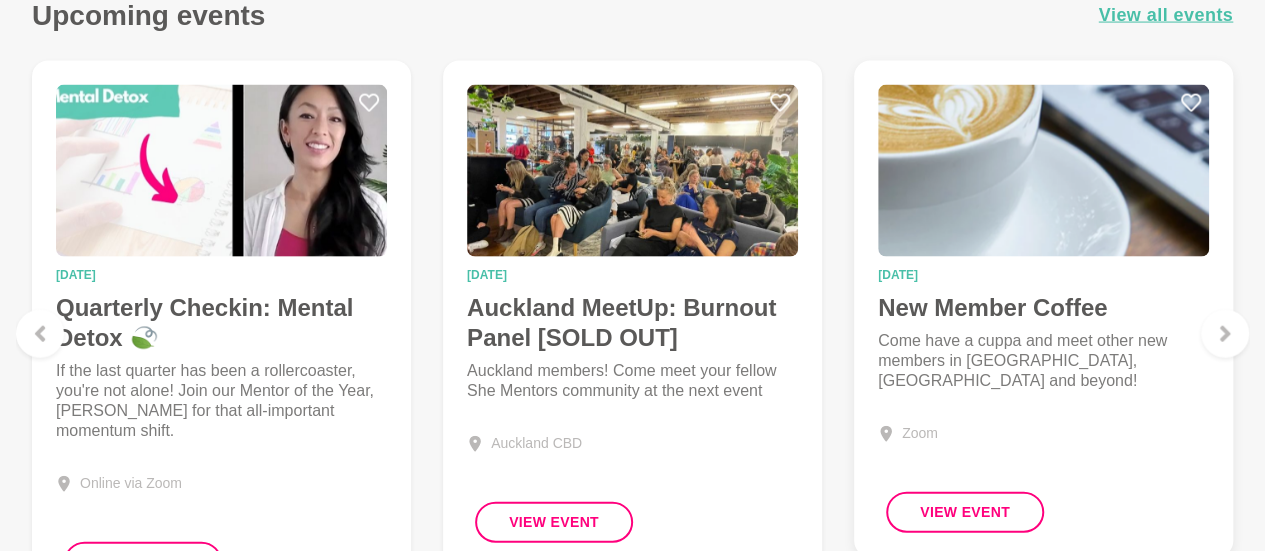 click on "[DATE]" at bounding box center [1043, 275] 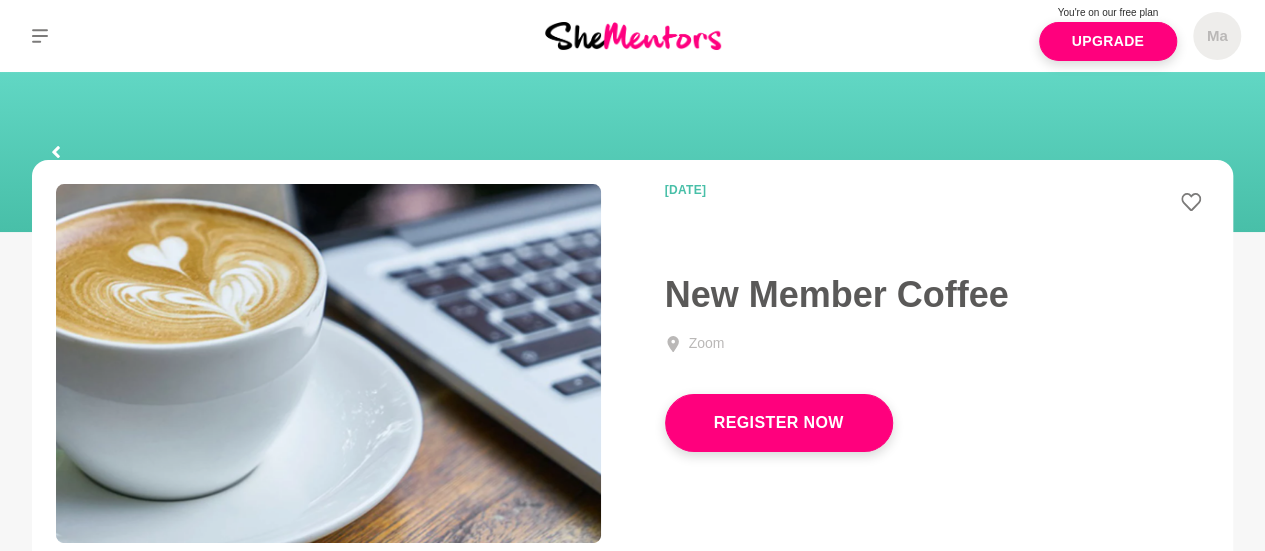 scroll, scrollTop: 300, scrollLeft: 0, axis: vertical 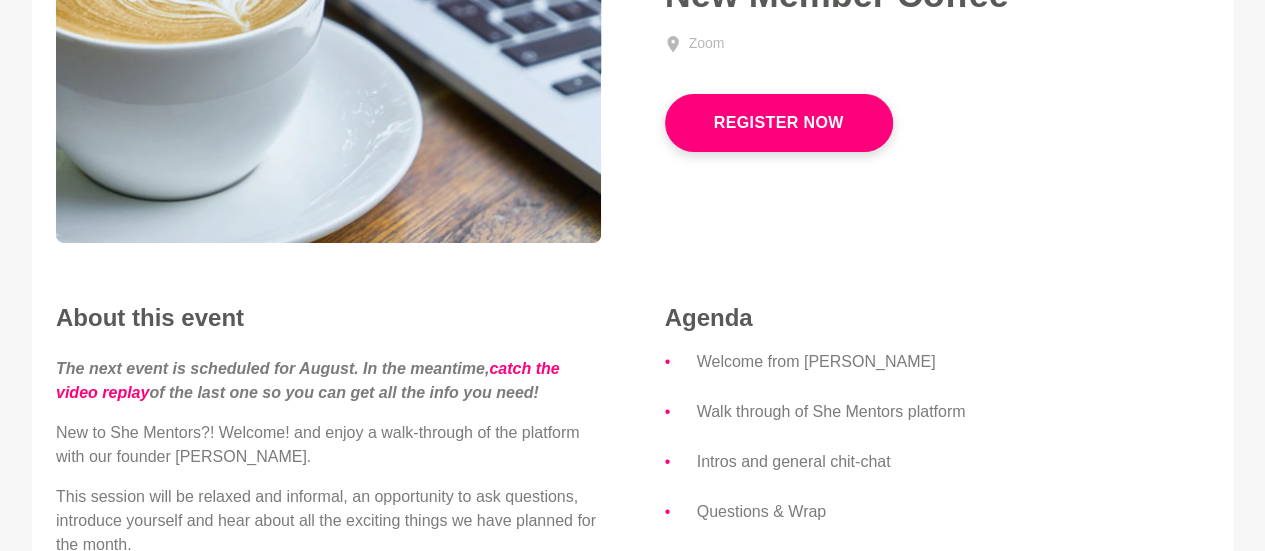 drag, startPoint x: 750, startPoint y: 119, endPoint x: 828, endPoint y: 131, distance: 78.91768 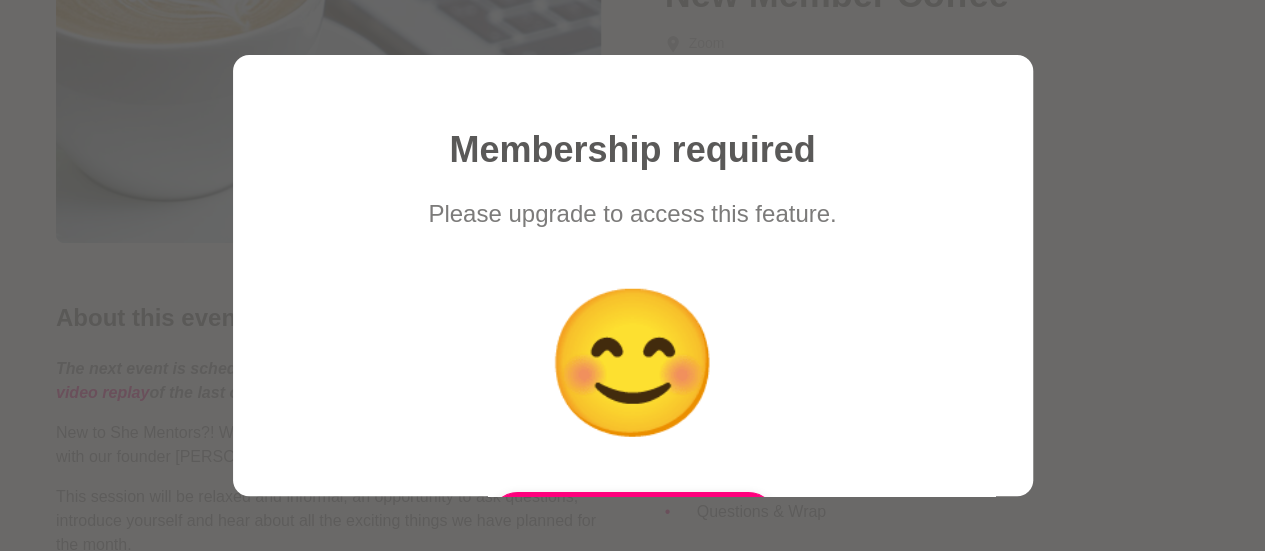 scroll, scrollTop: 125, scrollLeft: 0, axis: vertical 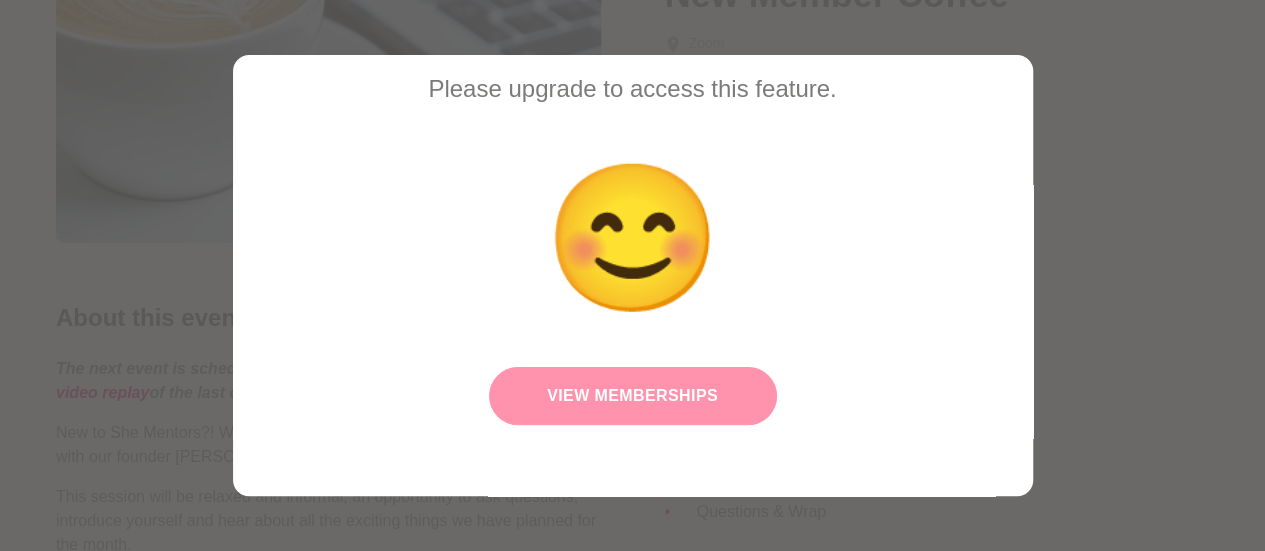 click on "View Memberships" at bounding box center (633, 396) 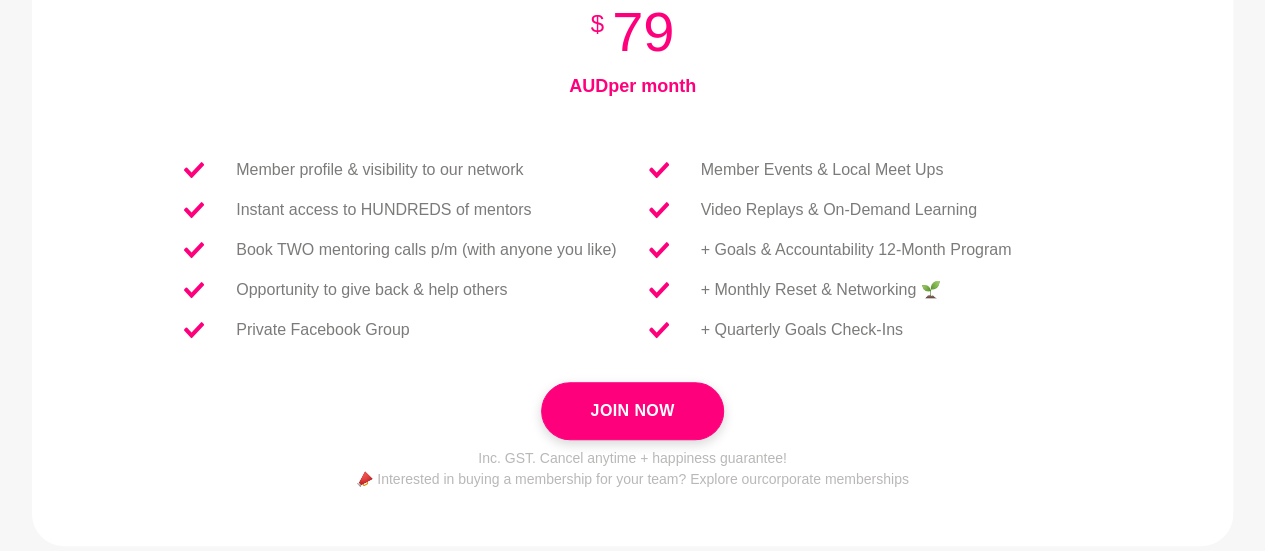 scroll, scrollTop: 0, scrollLeft: 0, axis: both 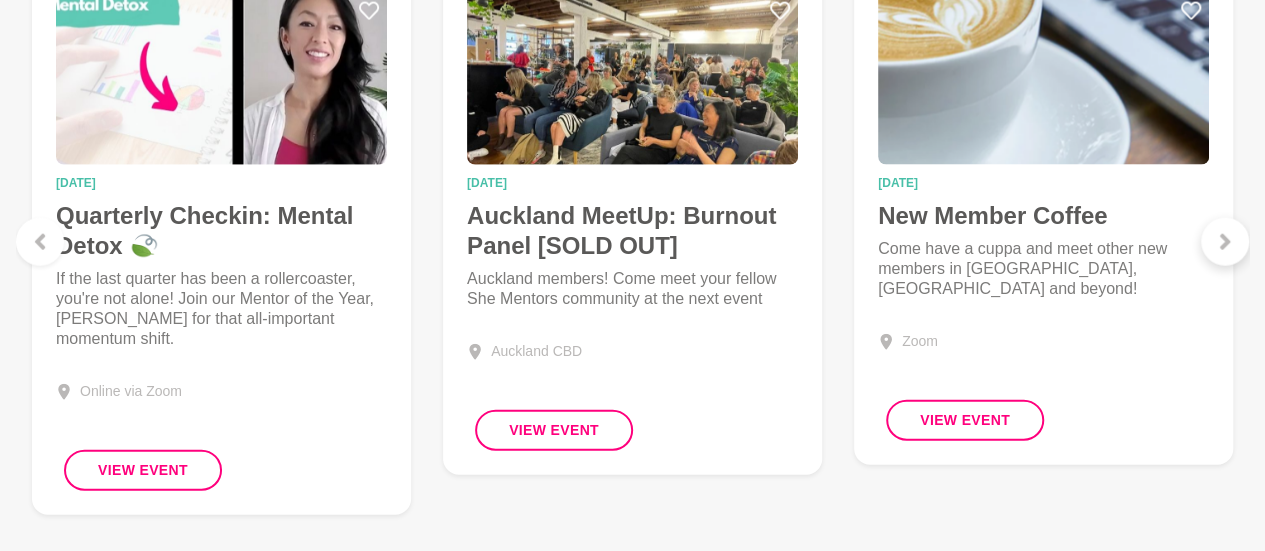 click at bounding box center [1225, 242] 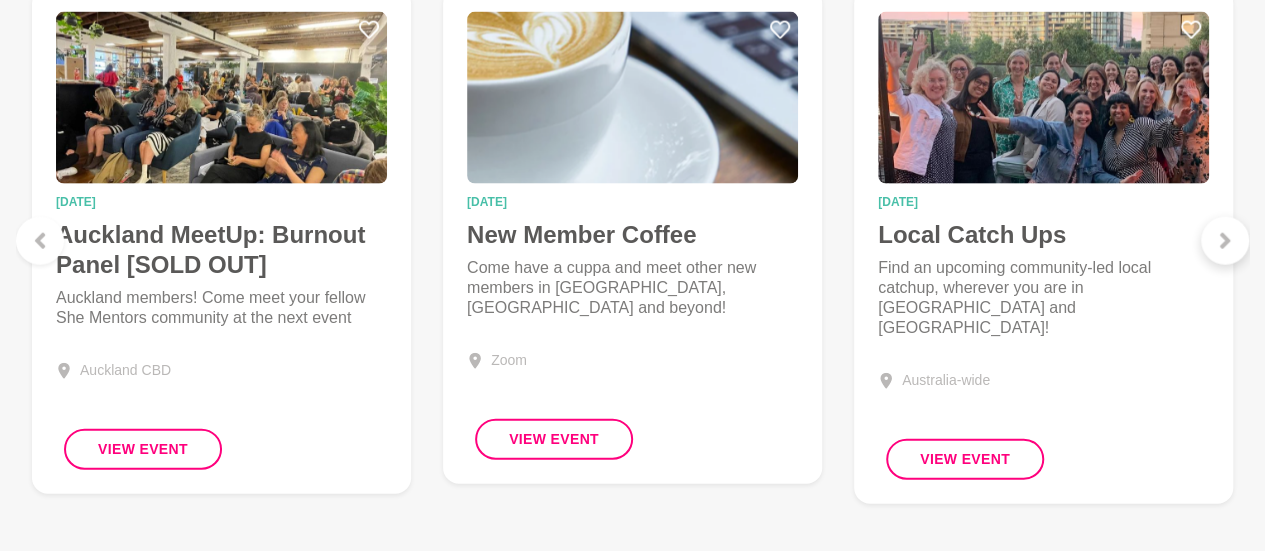 scroll, scrollTop: 2172, scrollLeft: 0, axis: vertical 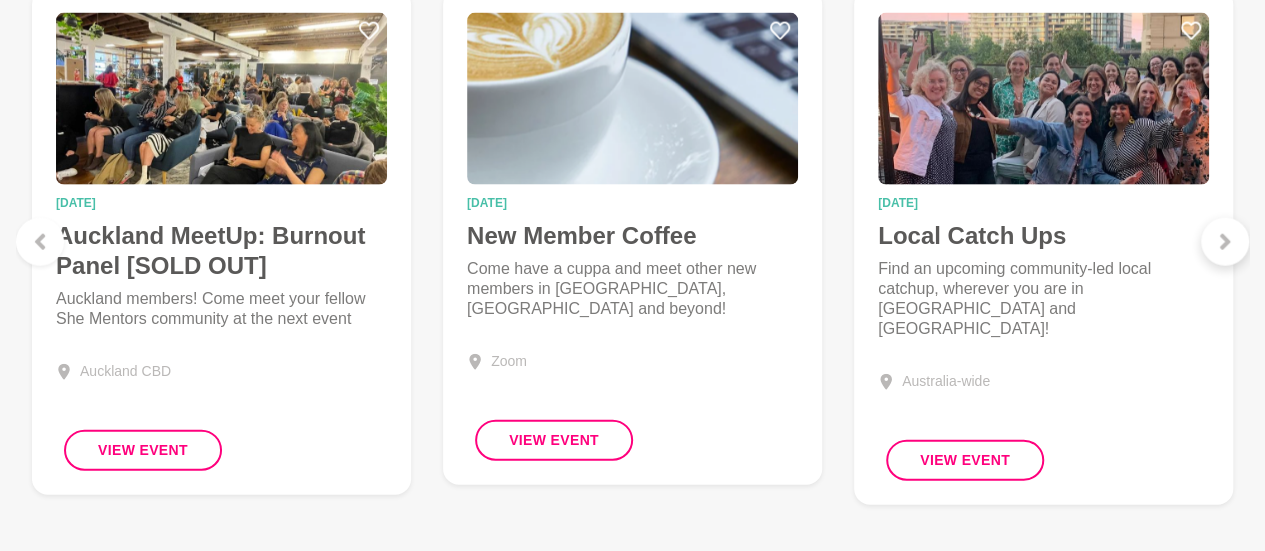 click at bounding box center [1225, 242] 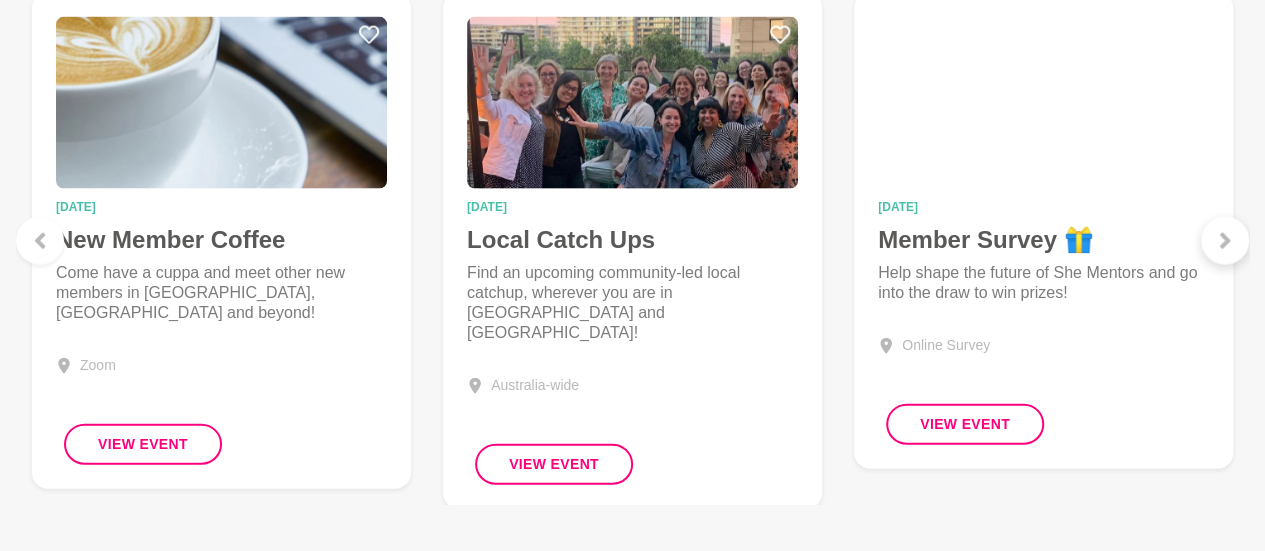 scroll, scrollTop: 2167, scrollLeft: 0, axis: vertical 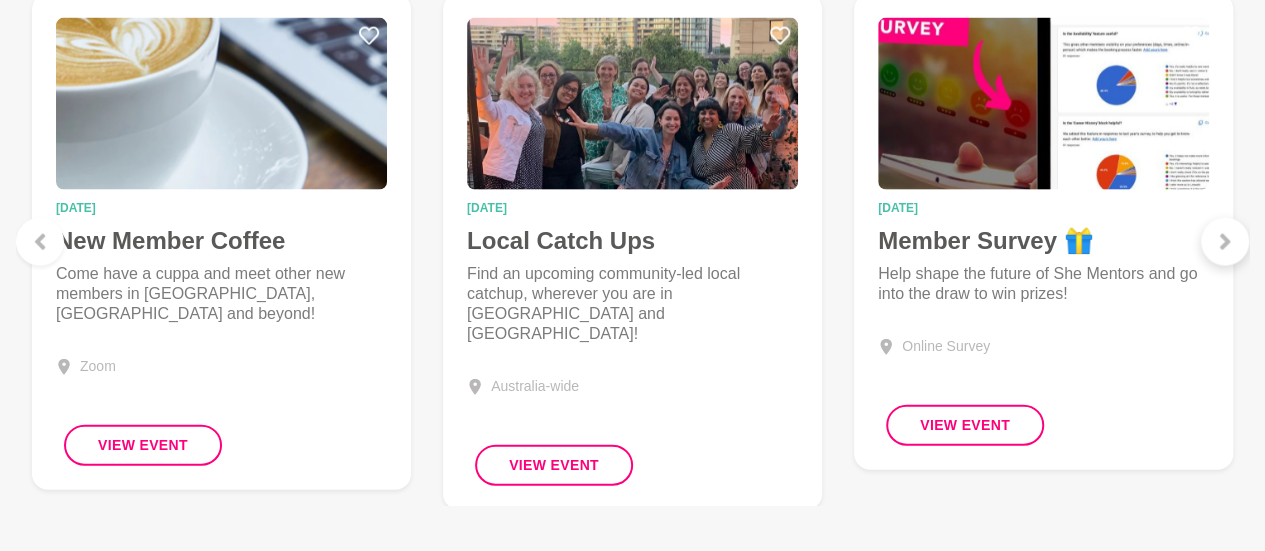click at bounding box center [1225, 242] 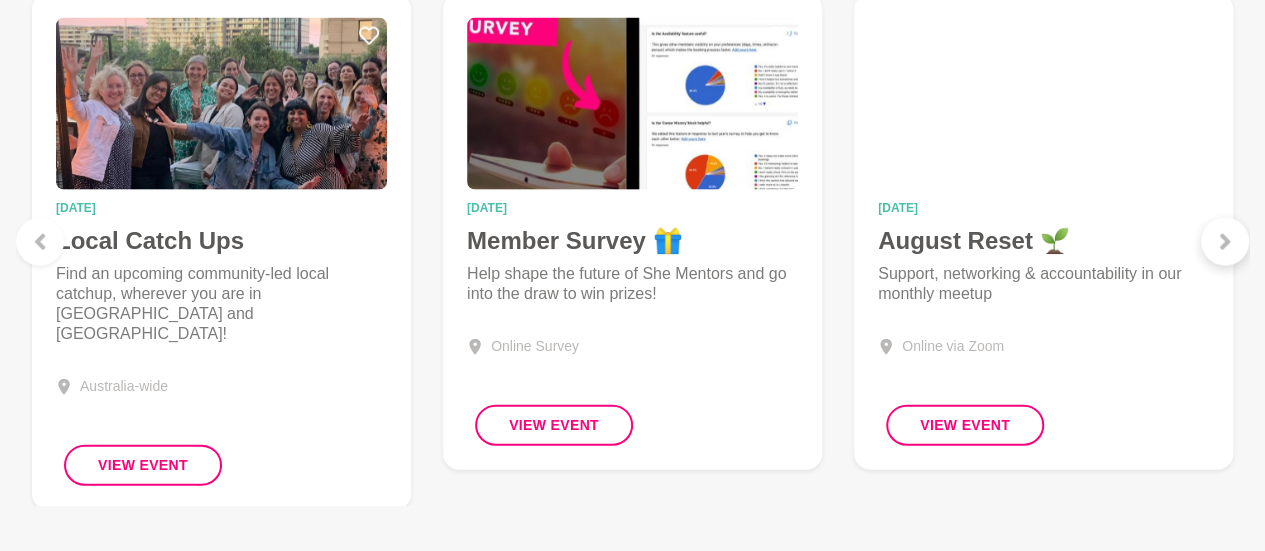 click at bounding box center (1225, 242) 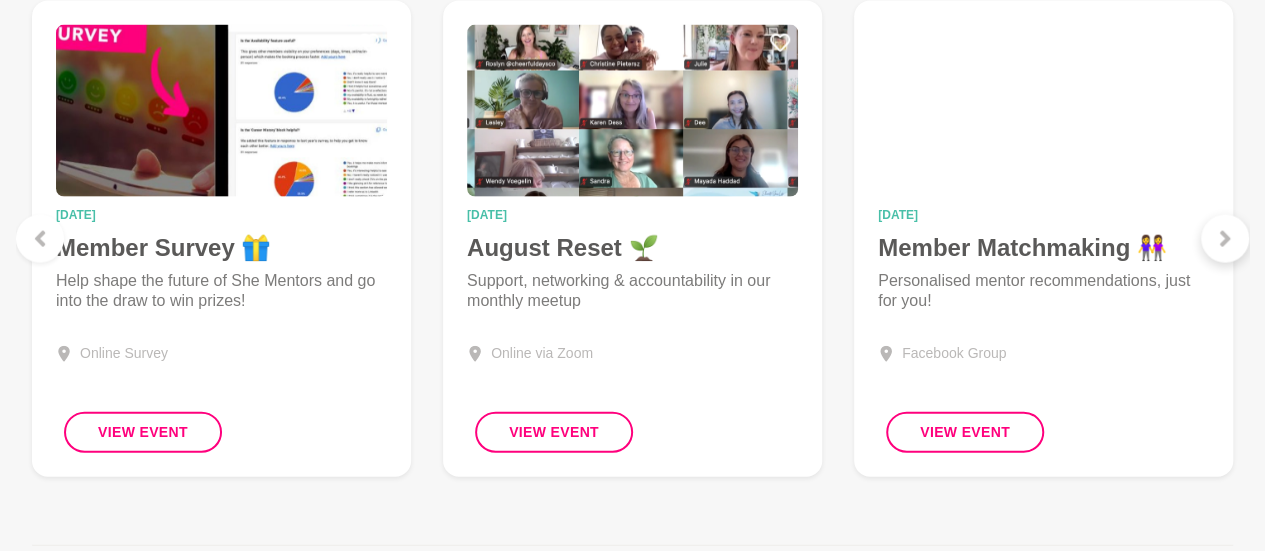 scroll, scrollTop: 2157, scrollLeft: 0, axis: vertical 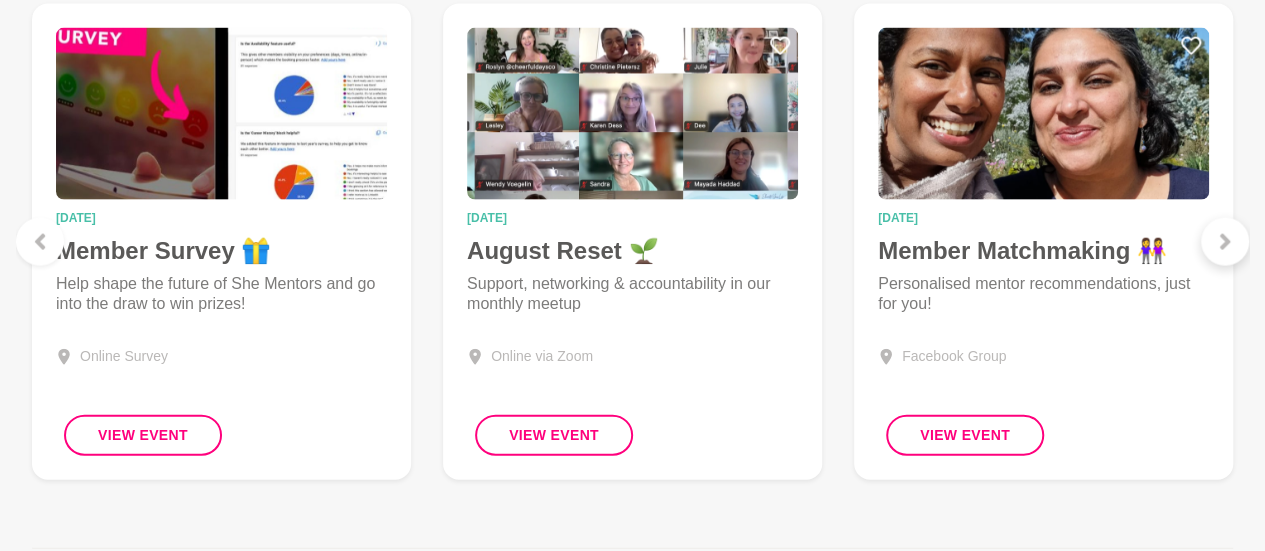 click at bounding box center [1225, 242] 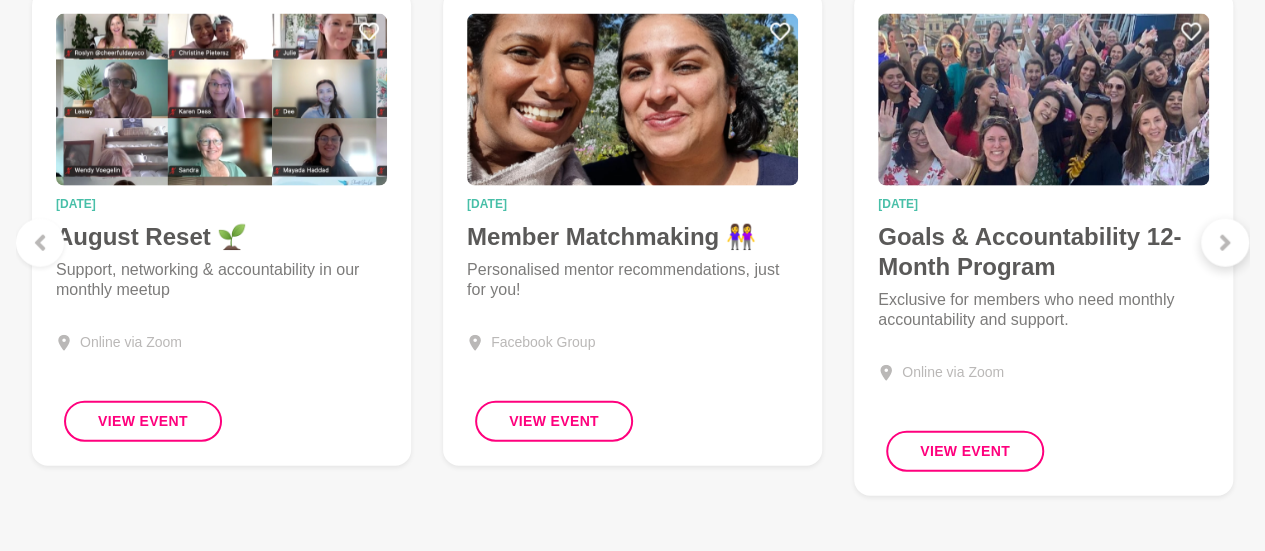 scroll, scrollTop: 2172, scrollLeft: 0, axis: vertical 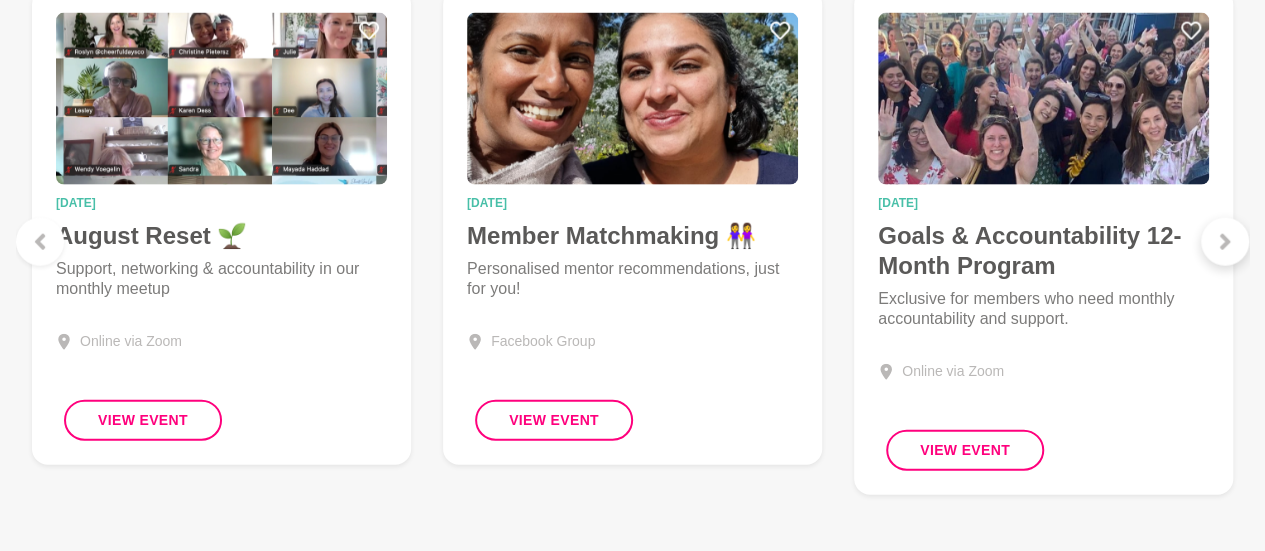 click 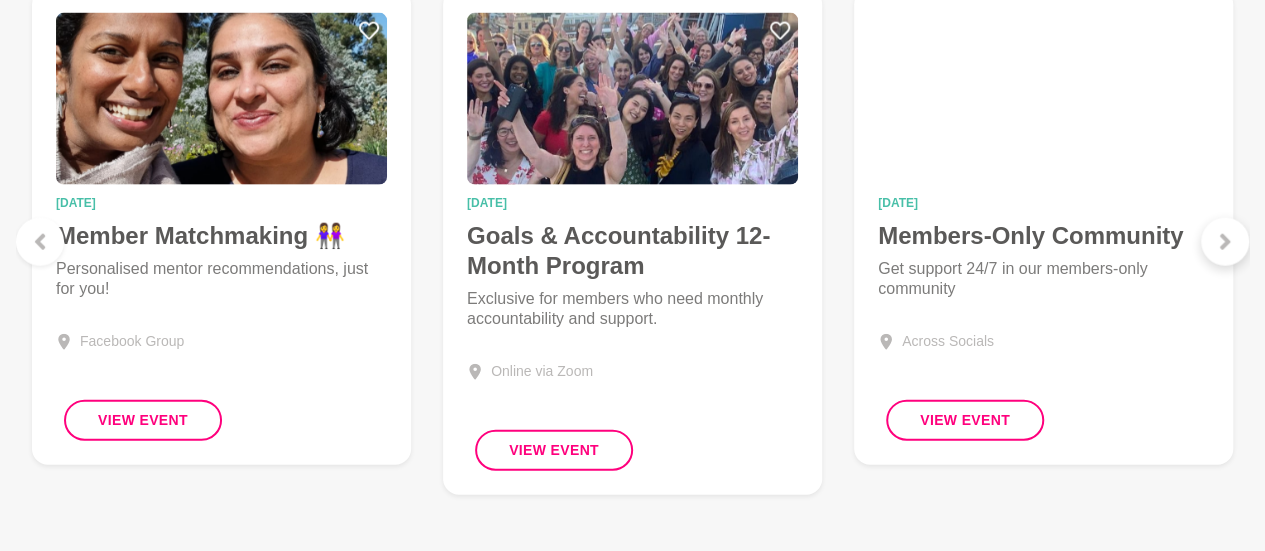 click 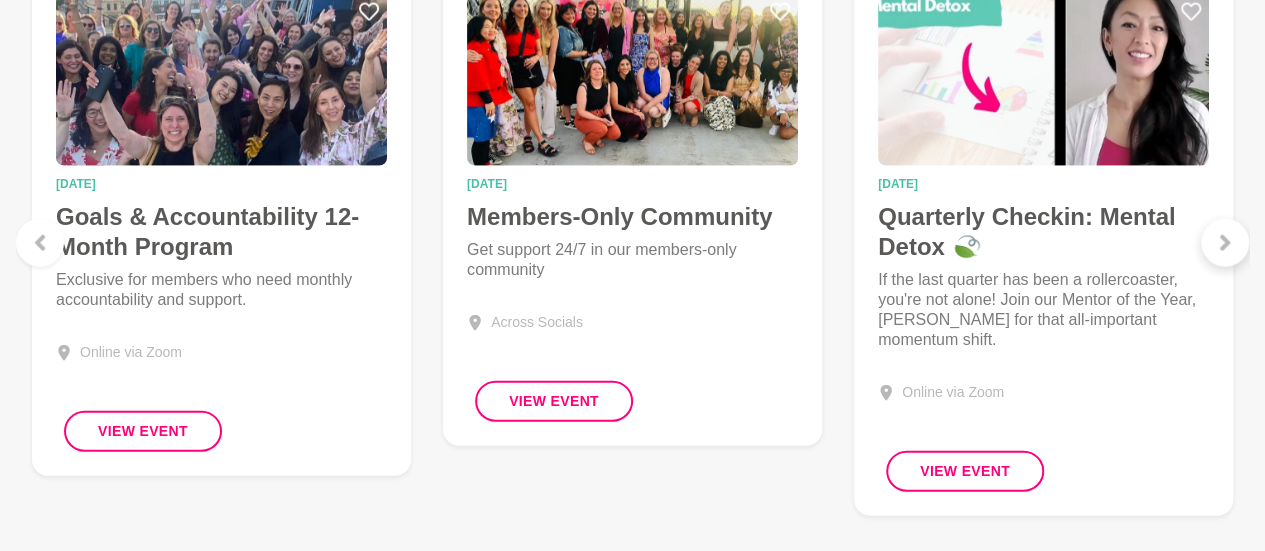scroll, scrollTop: 2192, scrollLeft: 0, axis: vertical 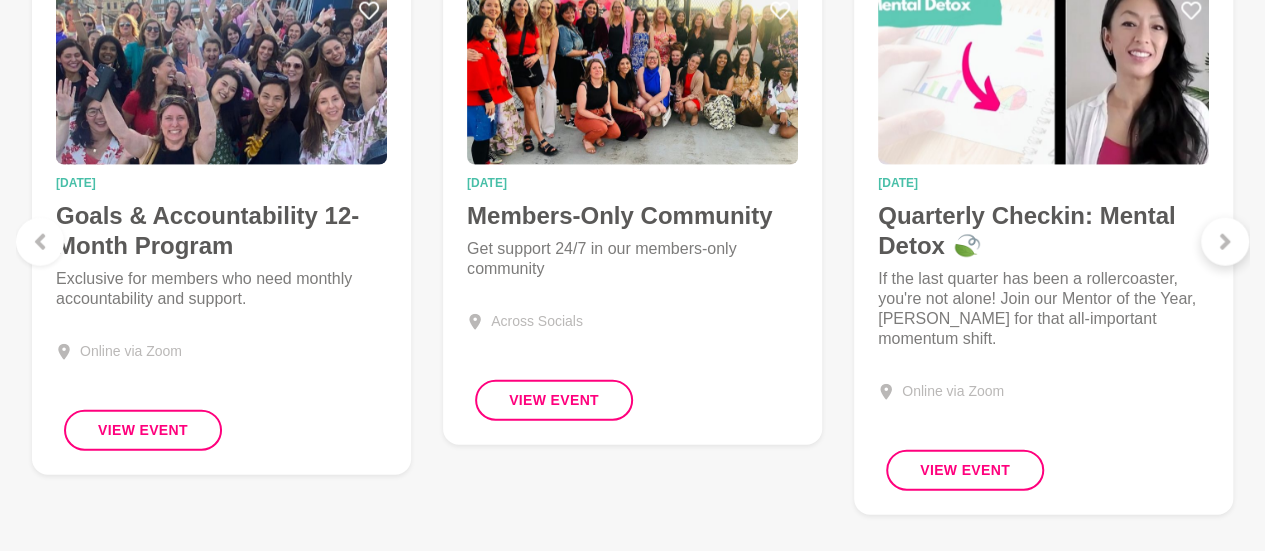 click 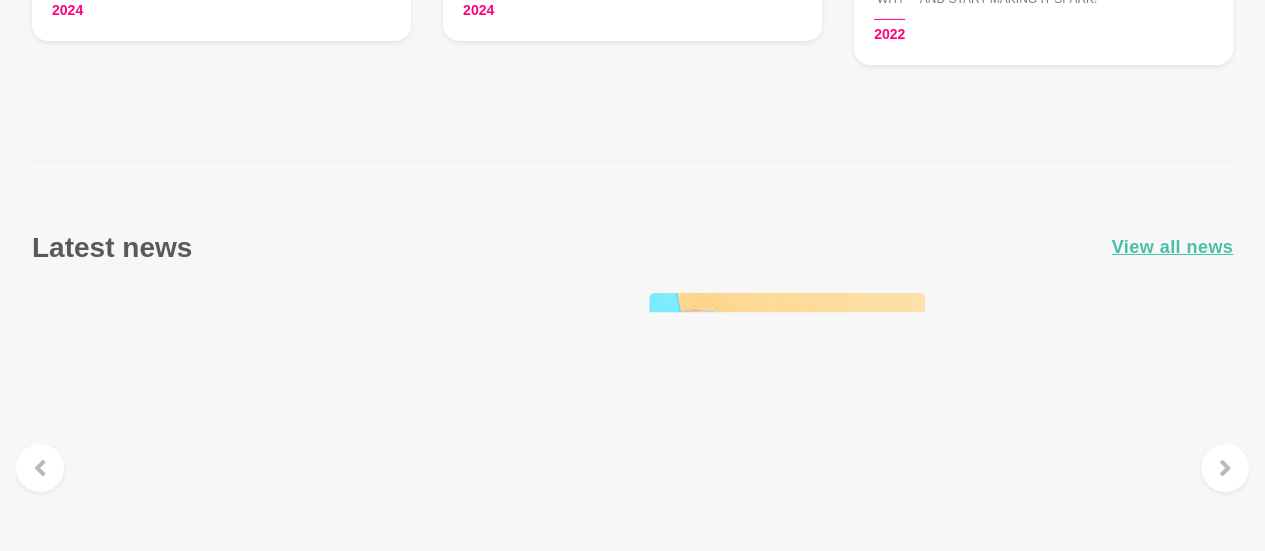 scroll, scrollTop: 3592, scrollLeft: 0, axis: vertical 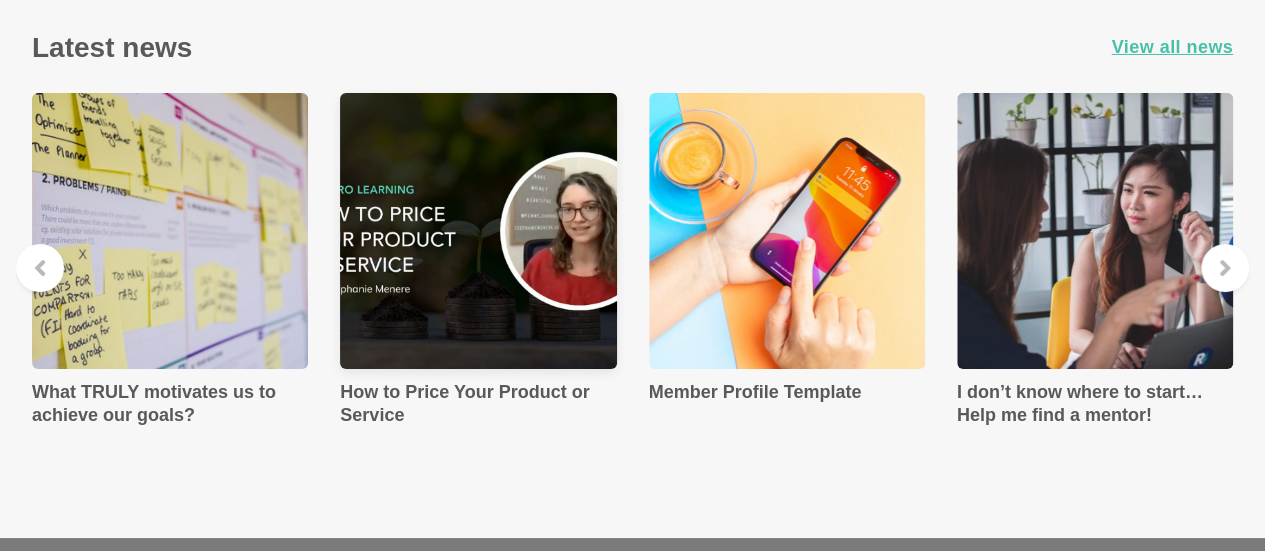 click on "How to Price Your Product or Service" at bounding box center [478, 403] 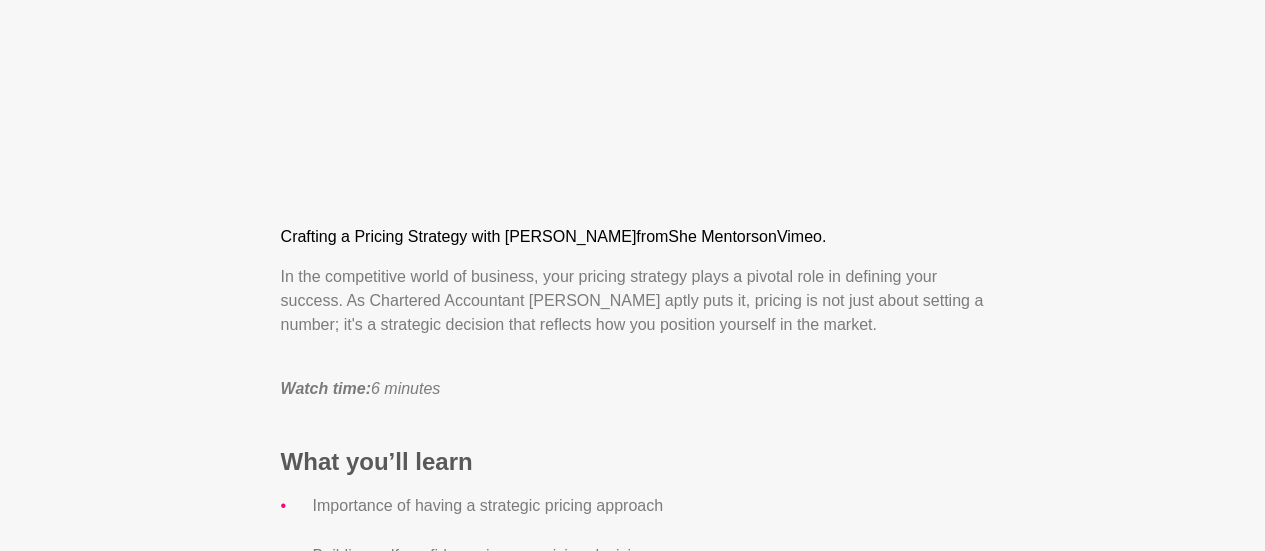 scroll, scrollTop: 1000, scrollLeft: 0, axis: vertical 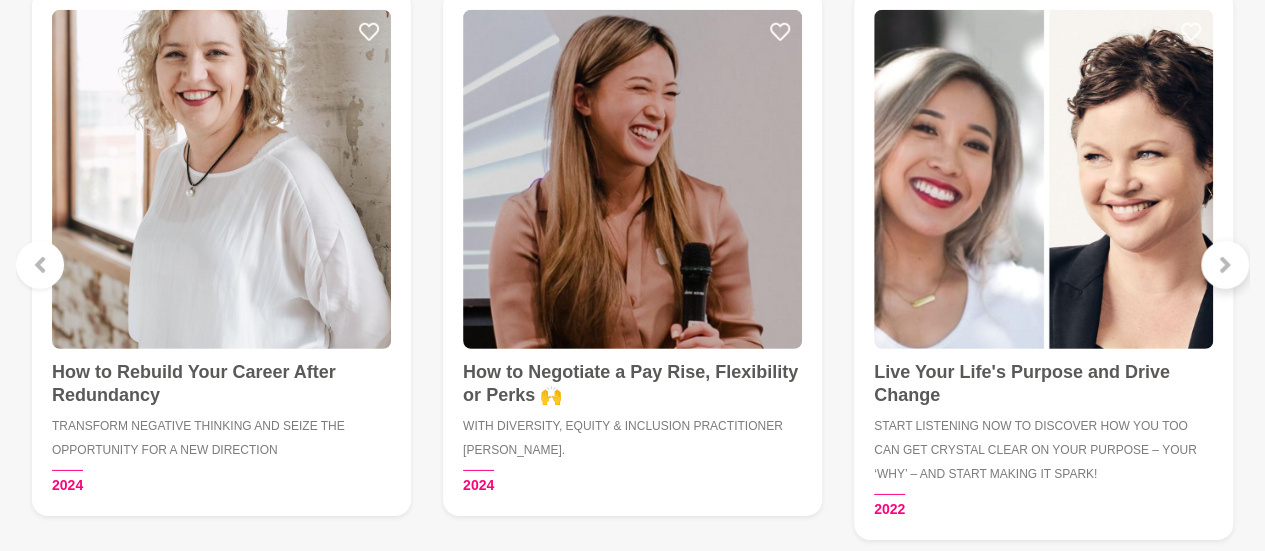 click 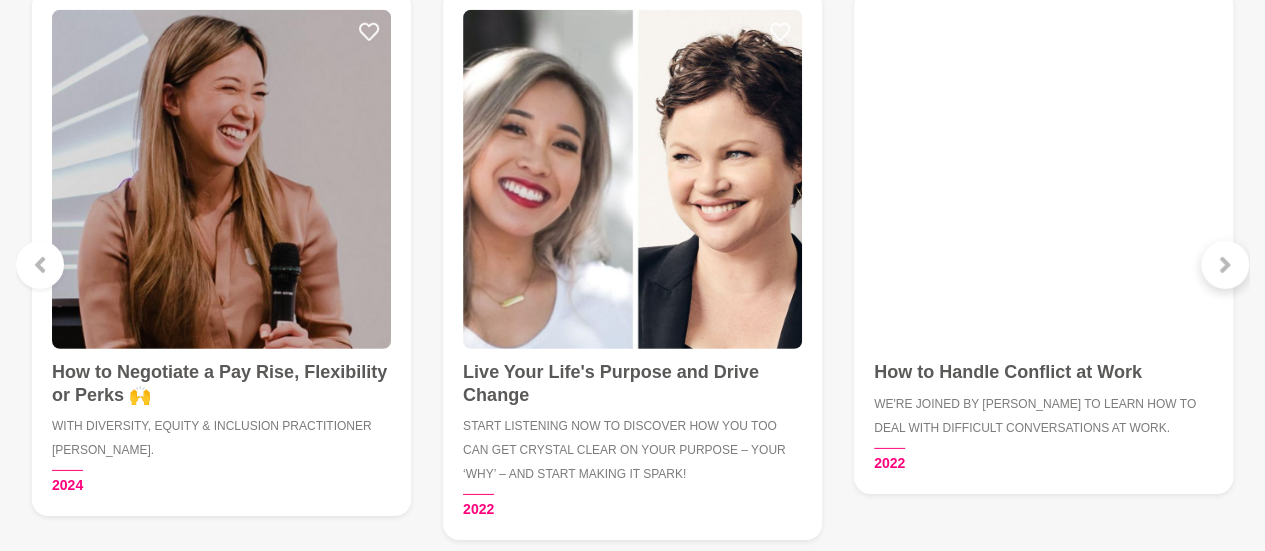 click 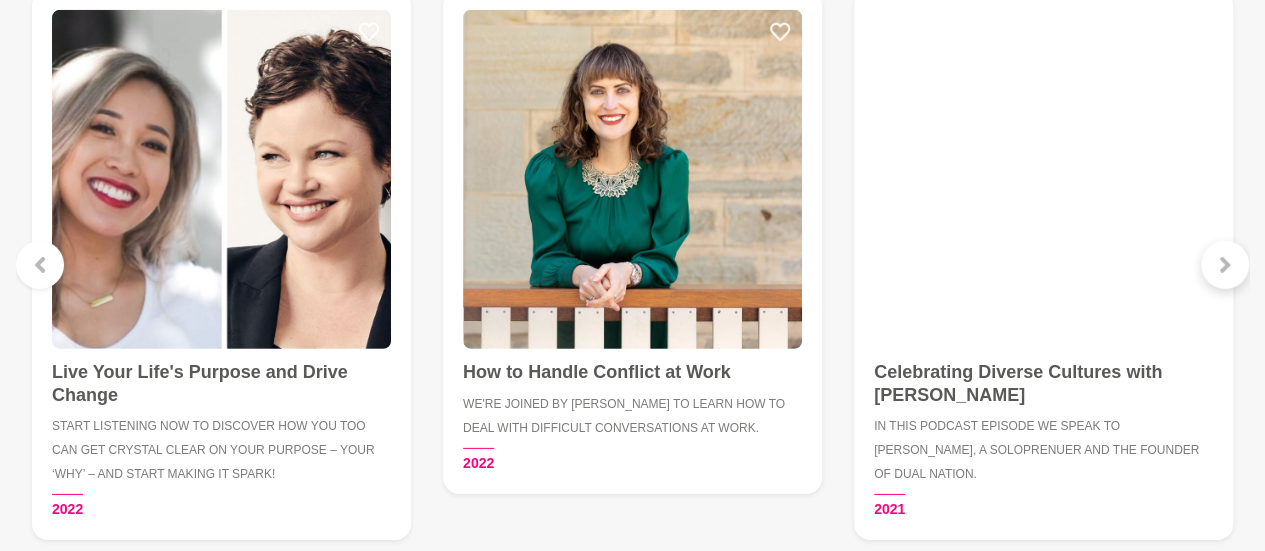 click 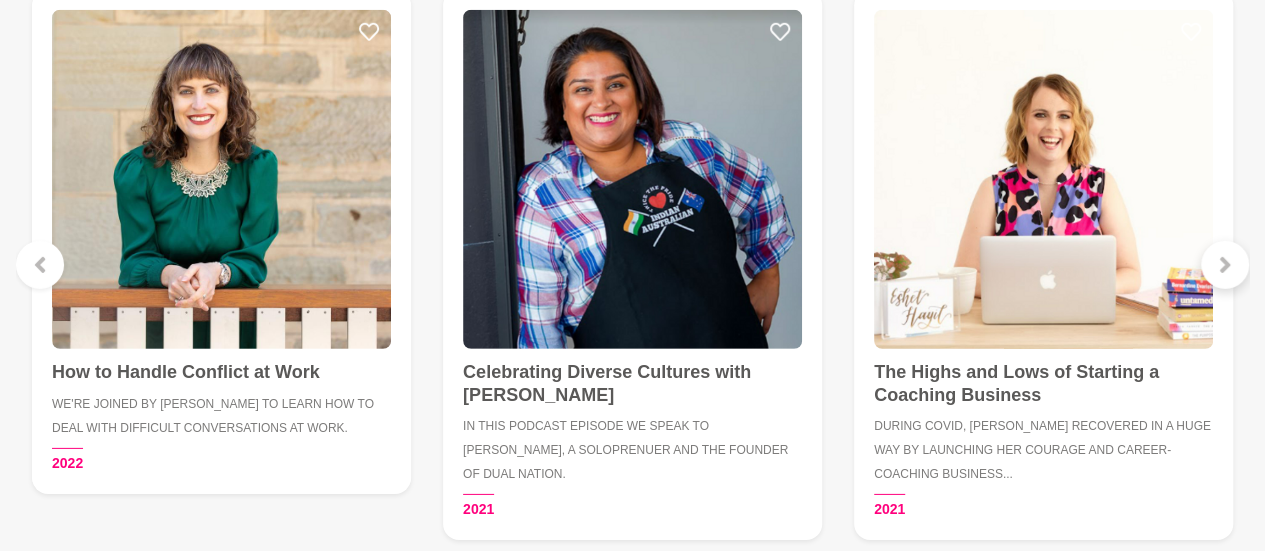 click 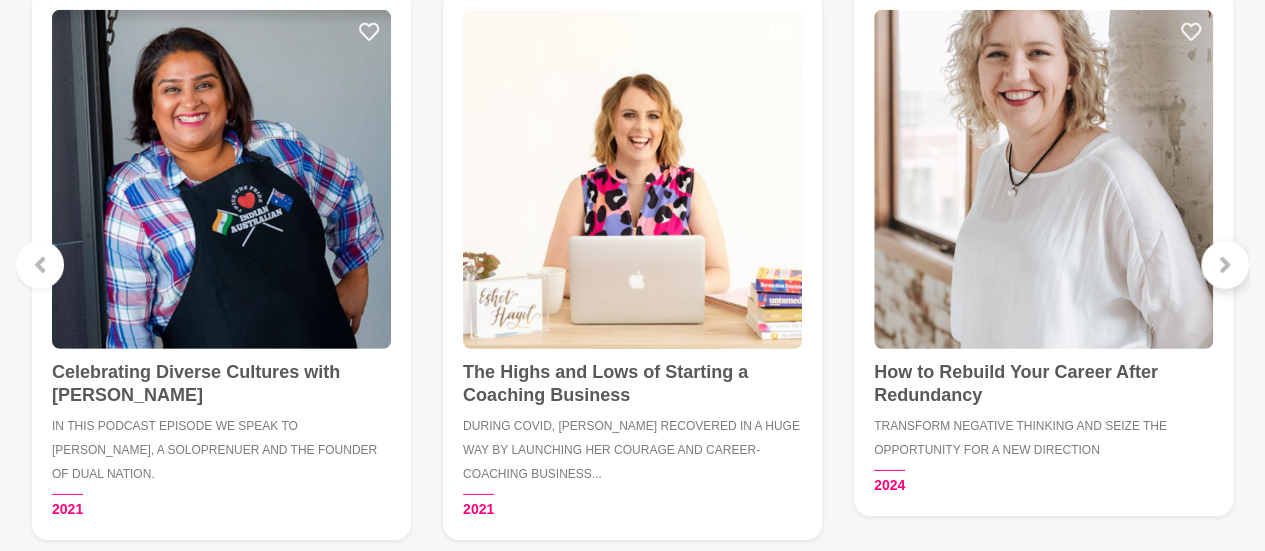 click 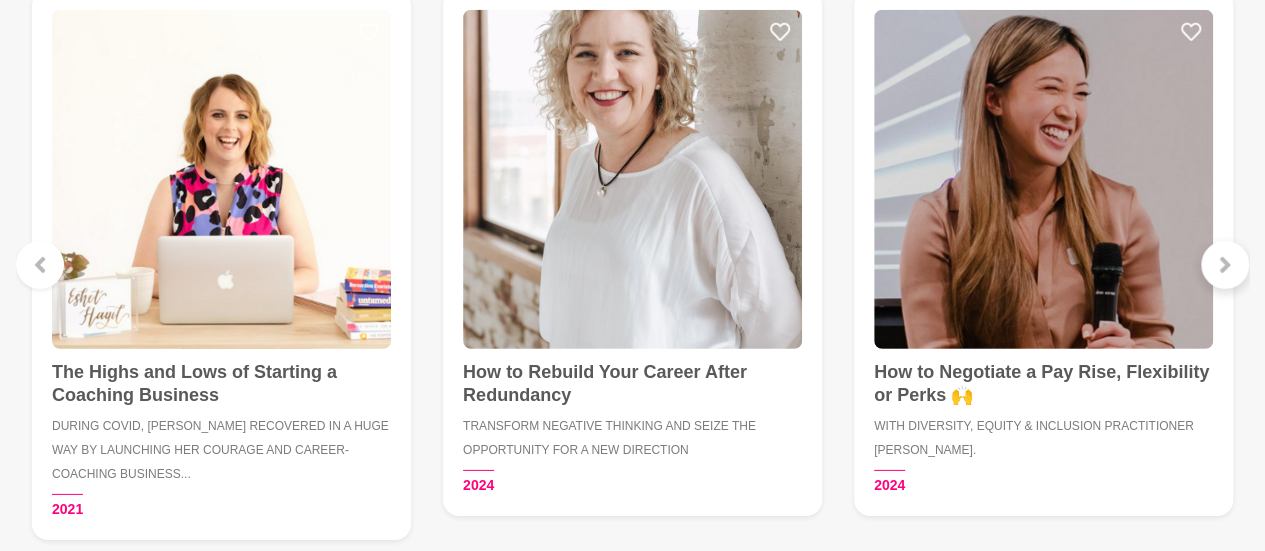 click 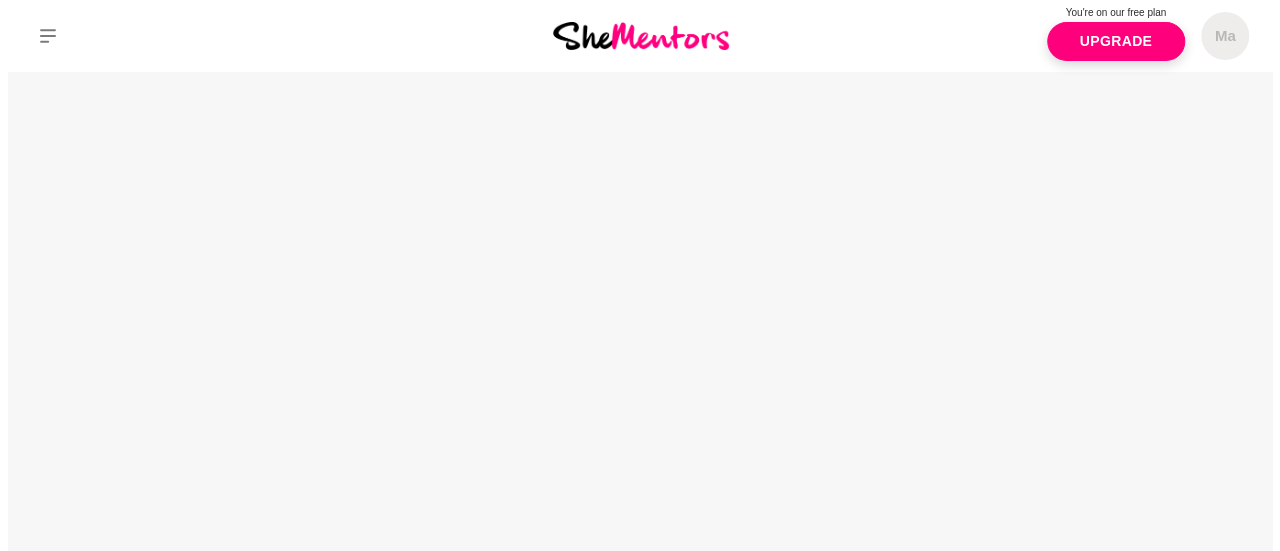 scroll, scrollTop: 0, scrollLeft: 0, axis: both 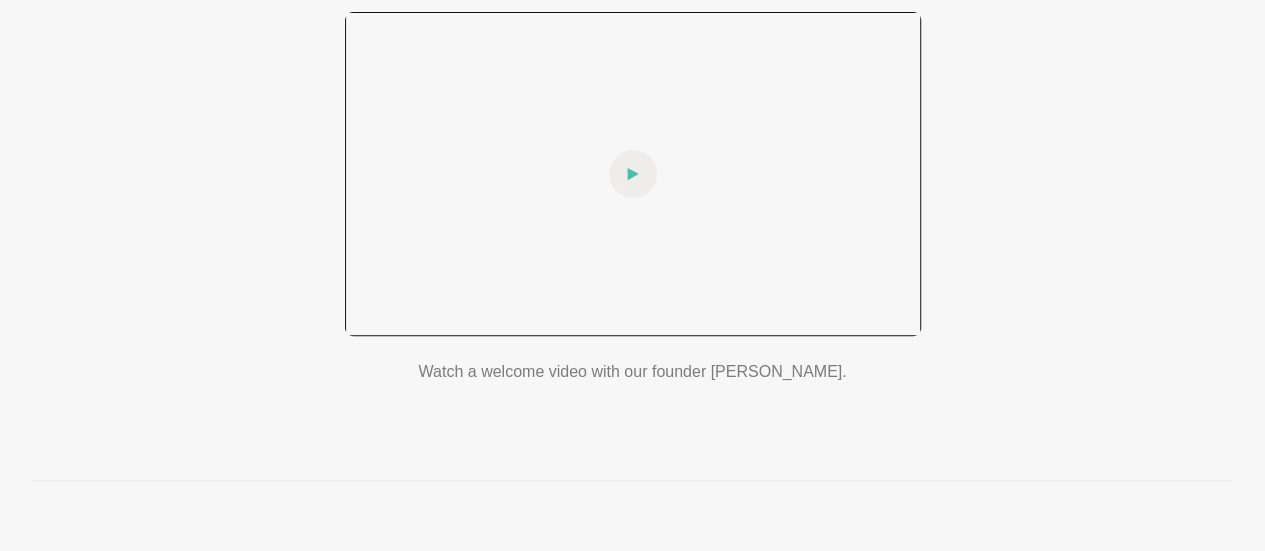 click 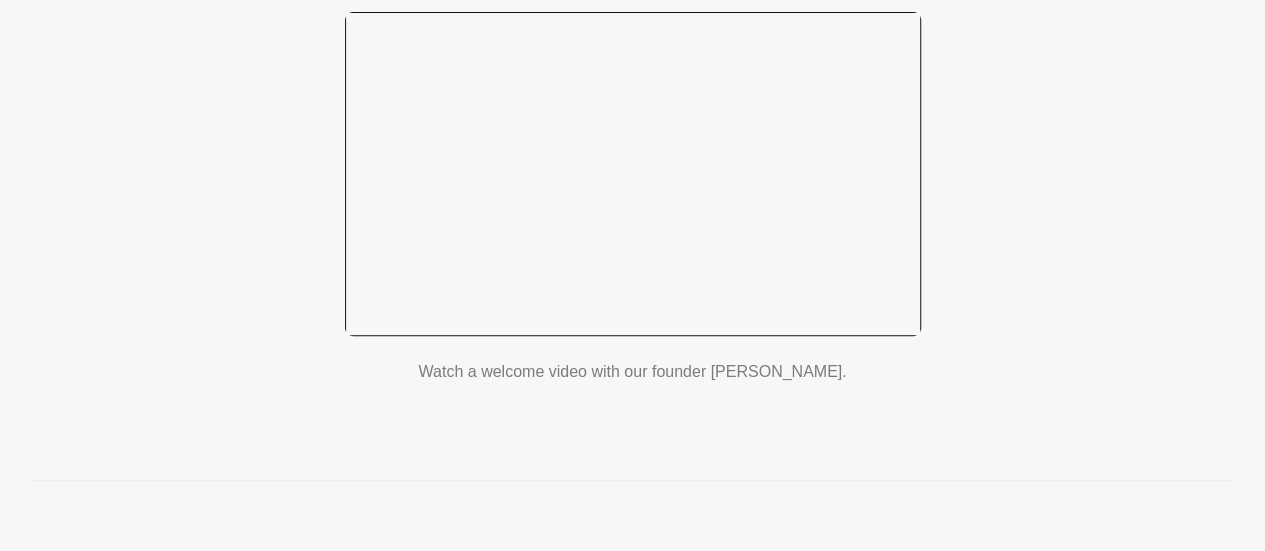 scroll, scrollTop: 0, scrollLeft: 0, axis: both 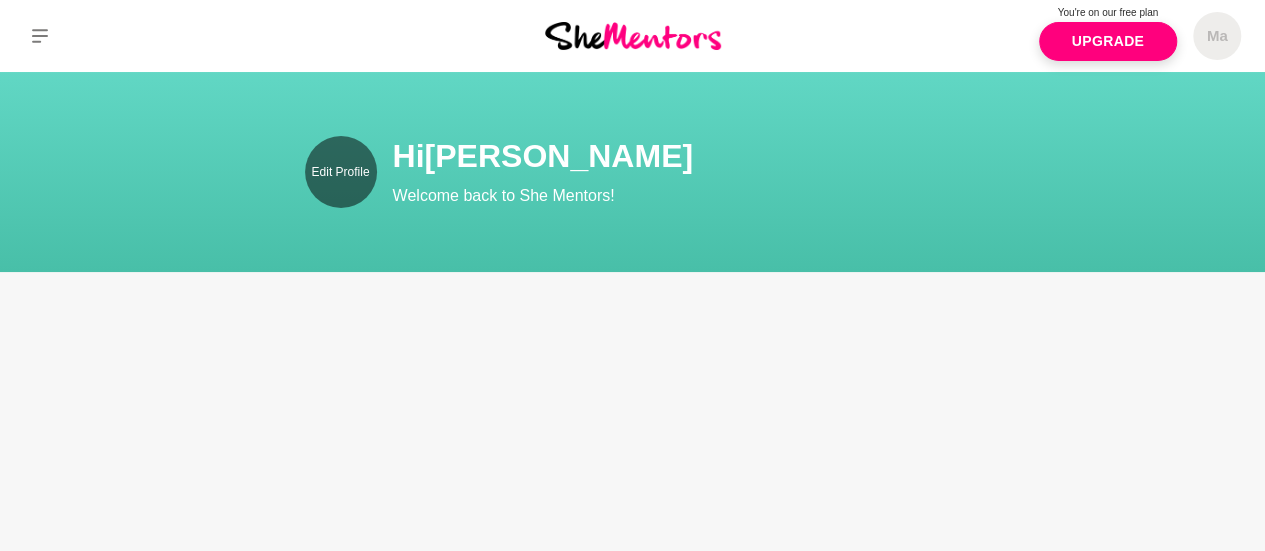 click on "Edit Profile" at bounding box center (340, 172) 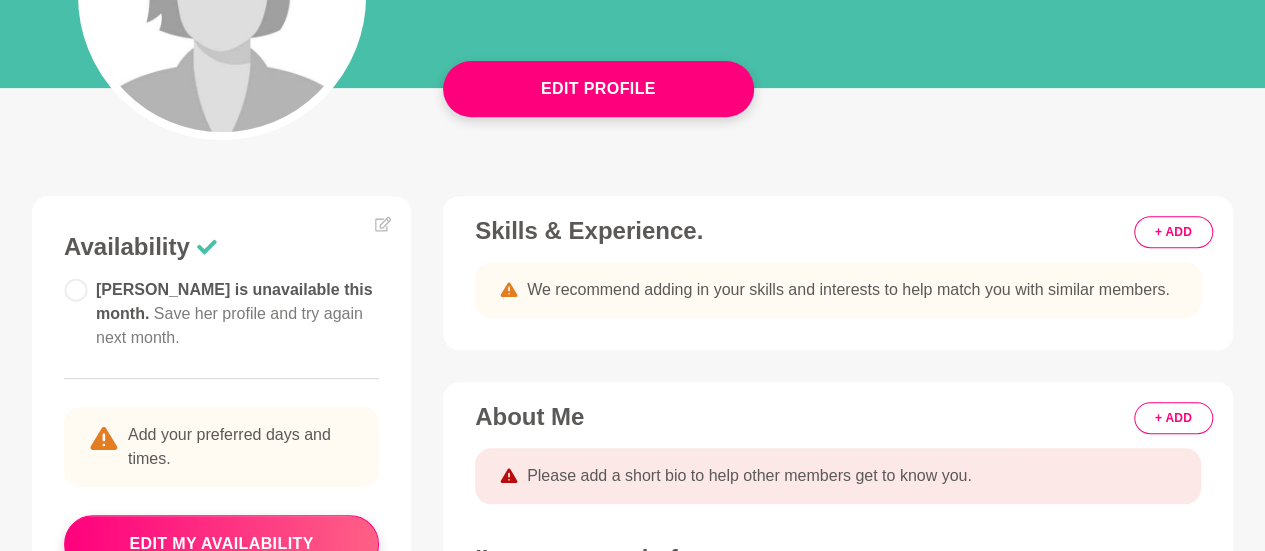 scroll, scrollTop: 200, scrollLeft: 0, axis: vertical 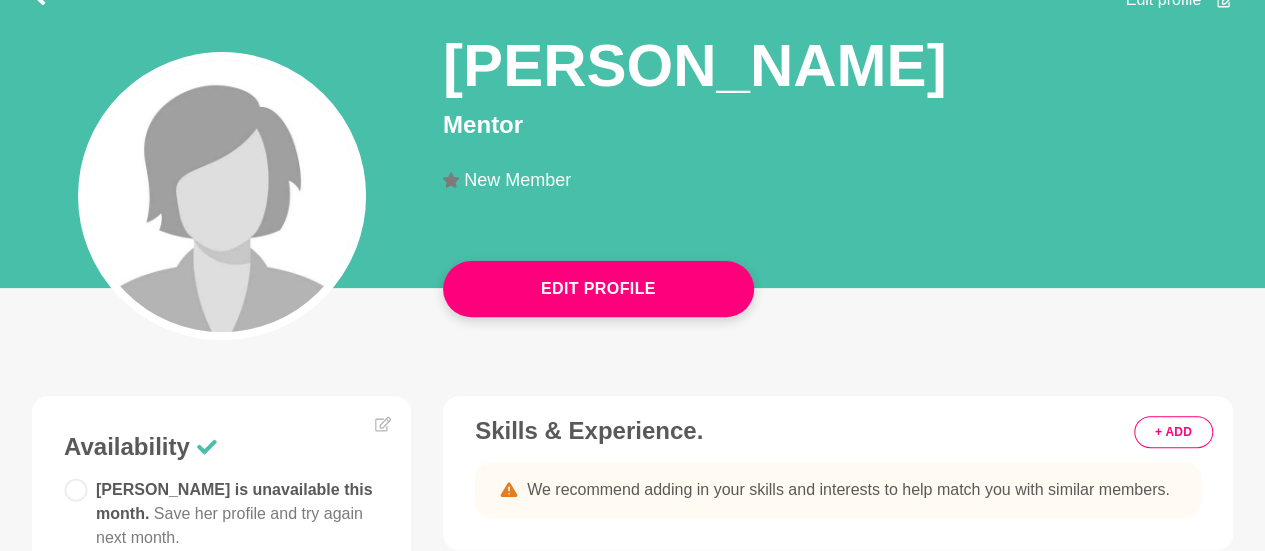 click at bounding box center [222, 196] 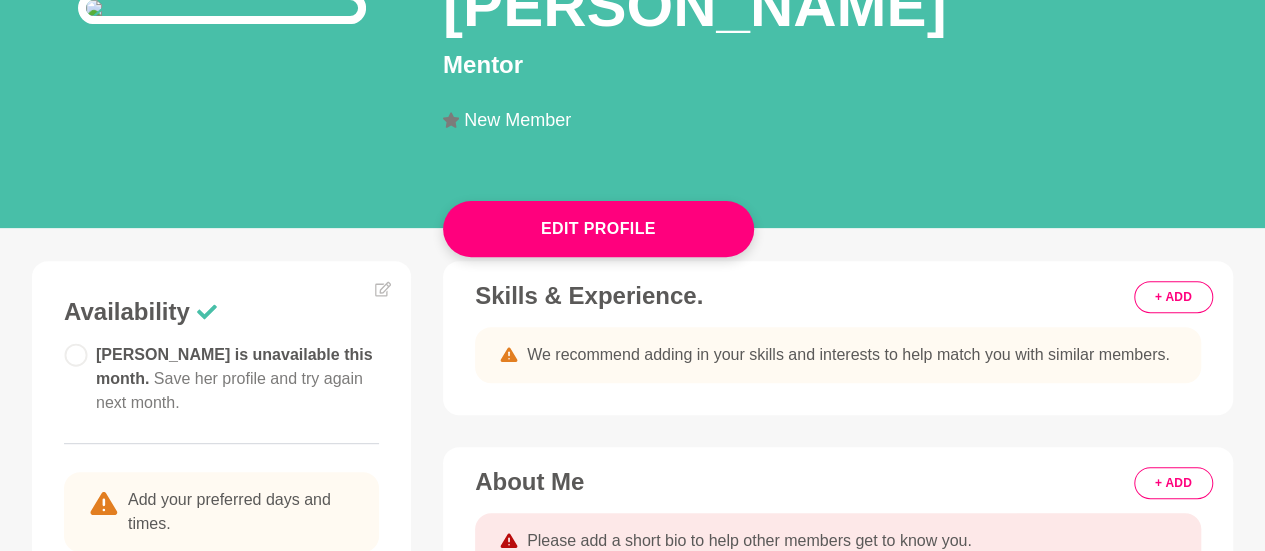 scroll, scrollTop: 460, scrollLeft: 0, axis: vertical 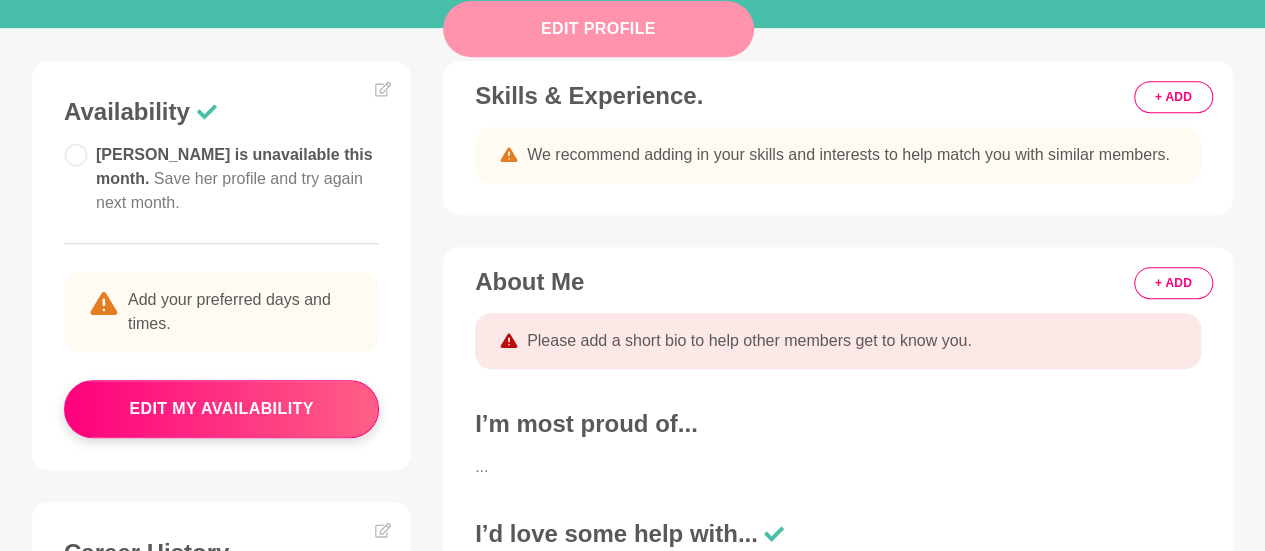 click on "Edit Profile" at bounding box center [598, 29] 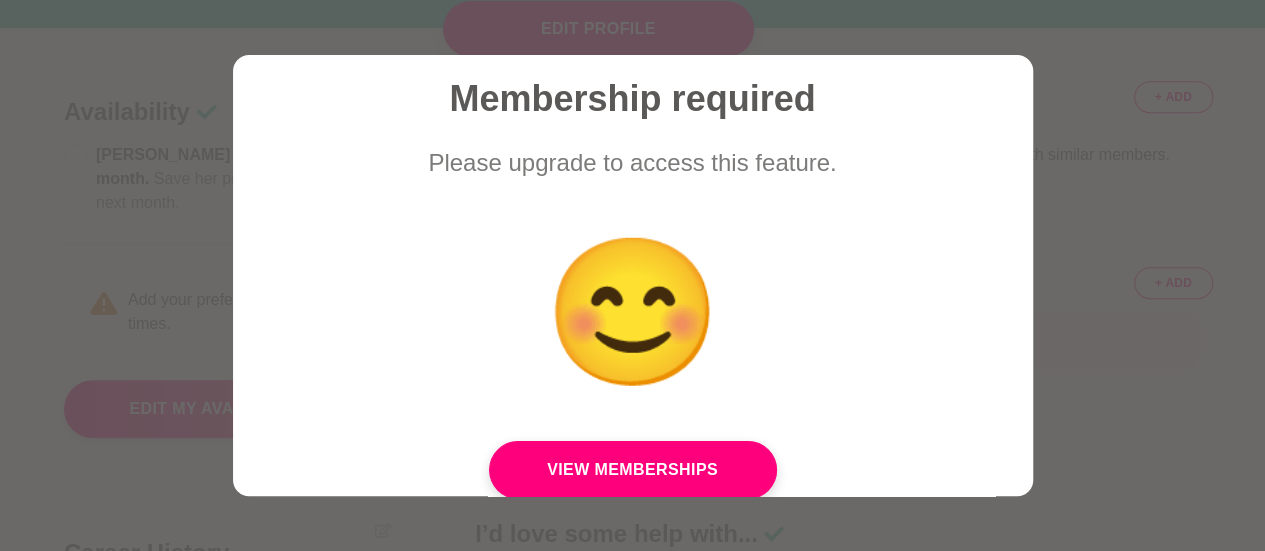 scroll, scrollTop: 0, scrollLeft: 0, axis: both 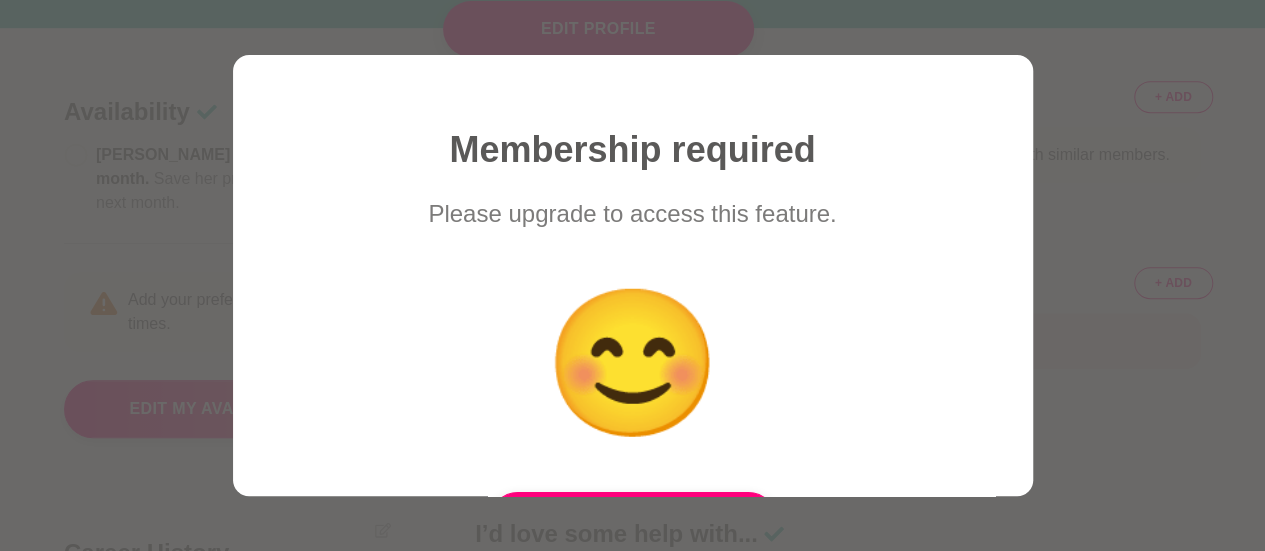 click at bounding box center [632, 275] 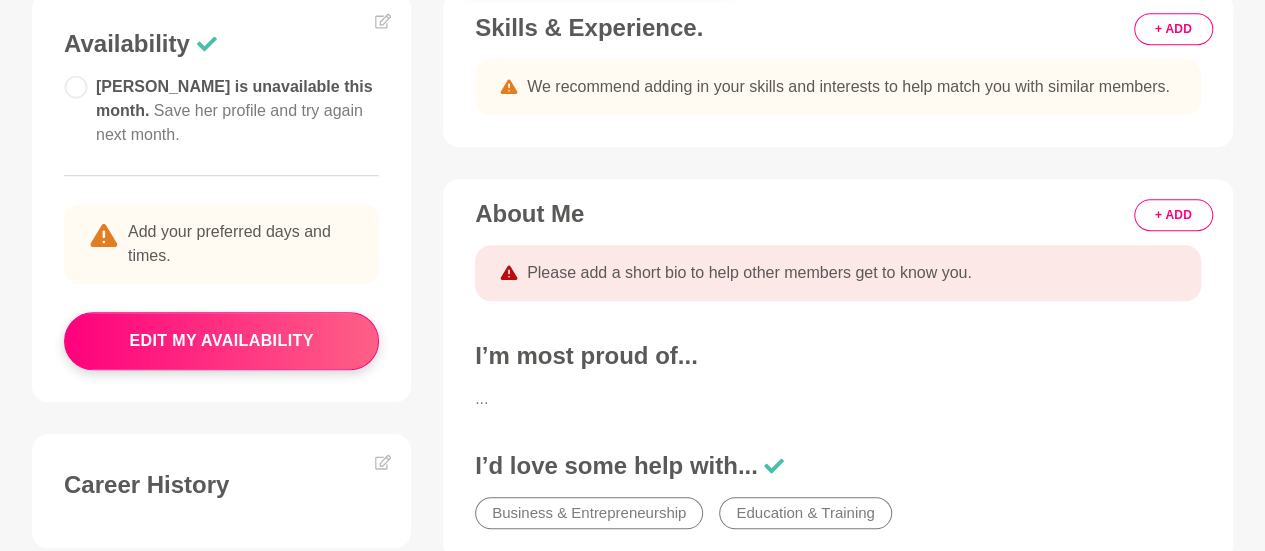 scroll, scrollTop: 560, scrollLeft: 0, axis: vertical 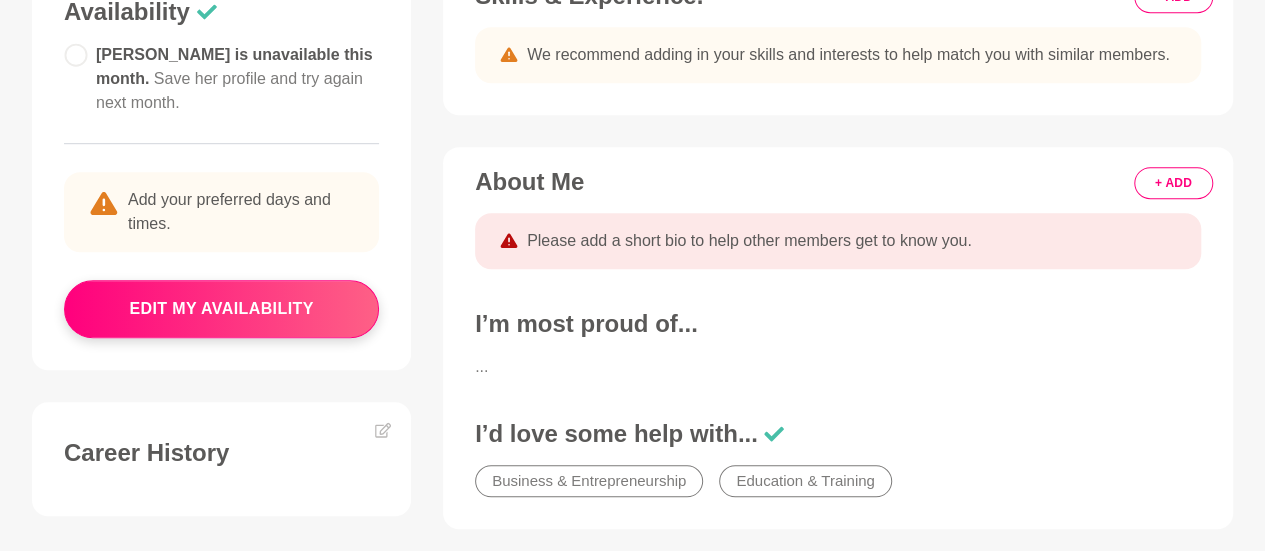 click 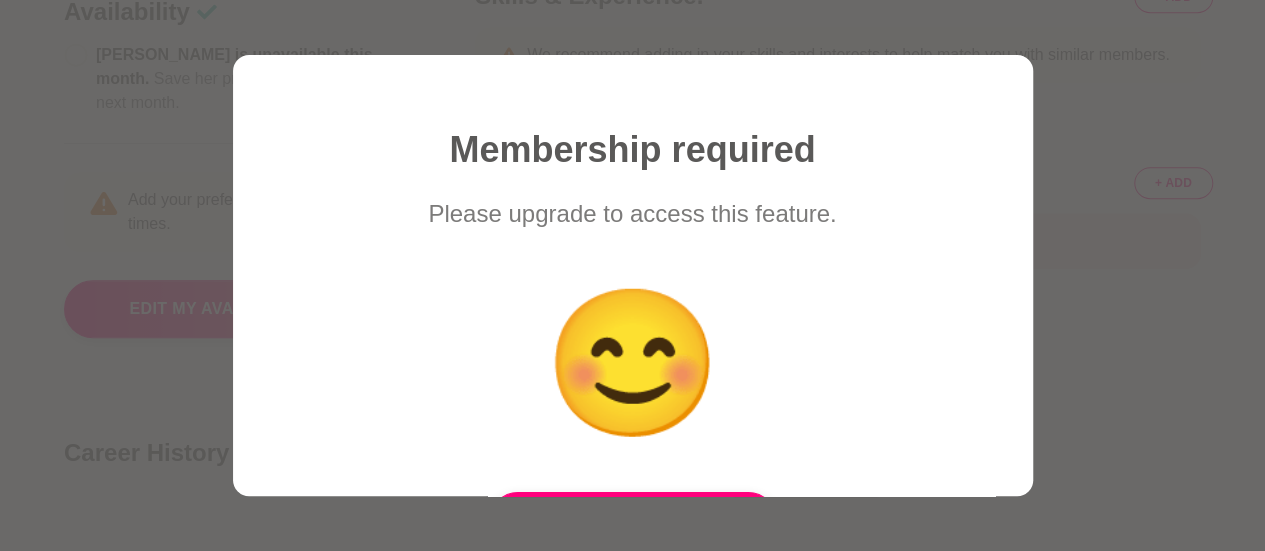 click at bounding box center [632, 275] 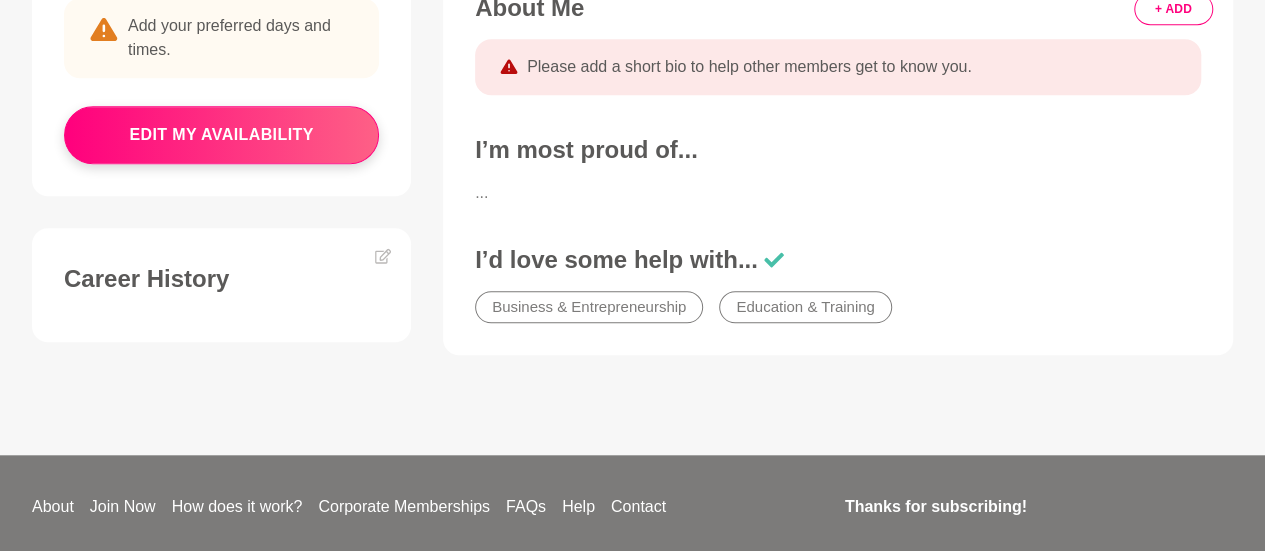 scroll, scrollTop: 760, scrollLeft: 0, axis: vertical 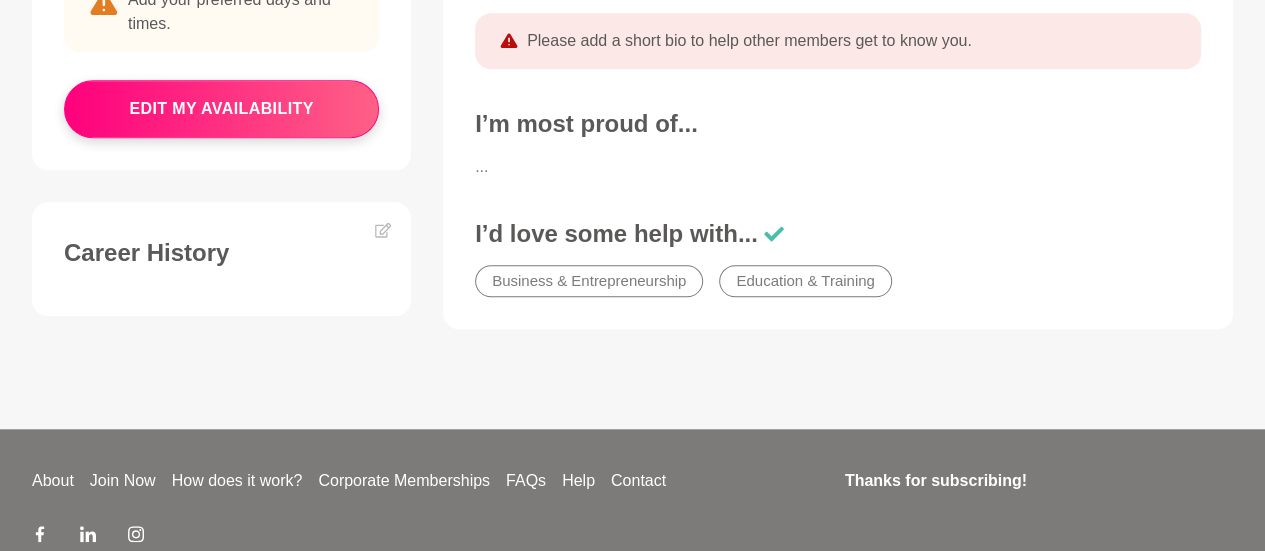 click on "+ ADD" at bounding box center [1173, -17] 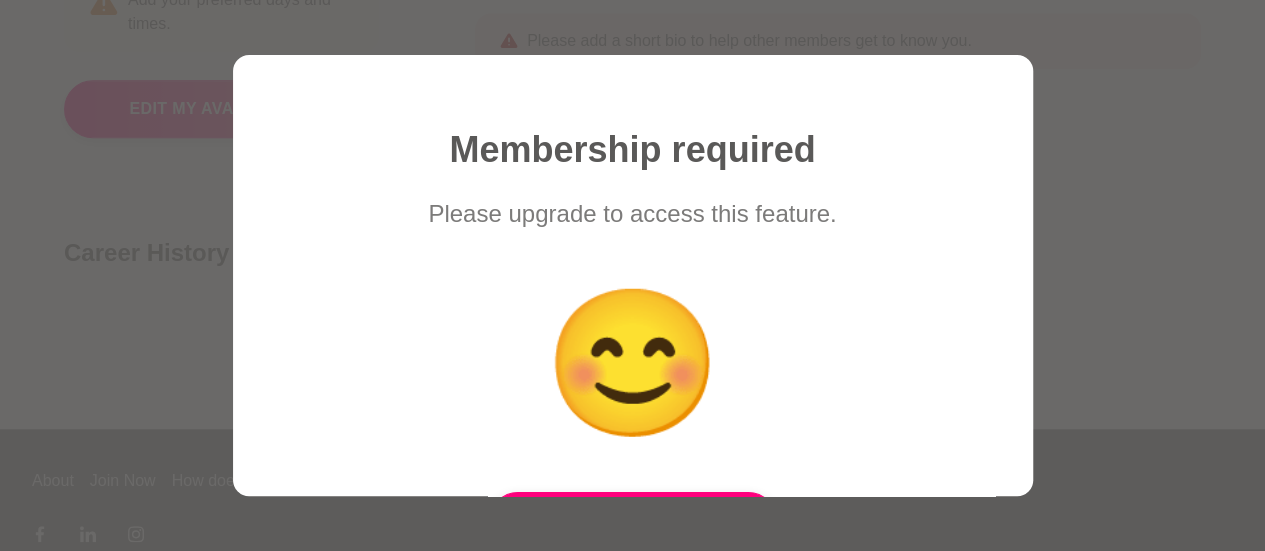 click on "Membership required Please upgrade to access this feature. 😊 View Memberships" at bounding box center [633, 338] 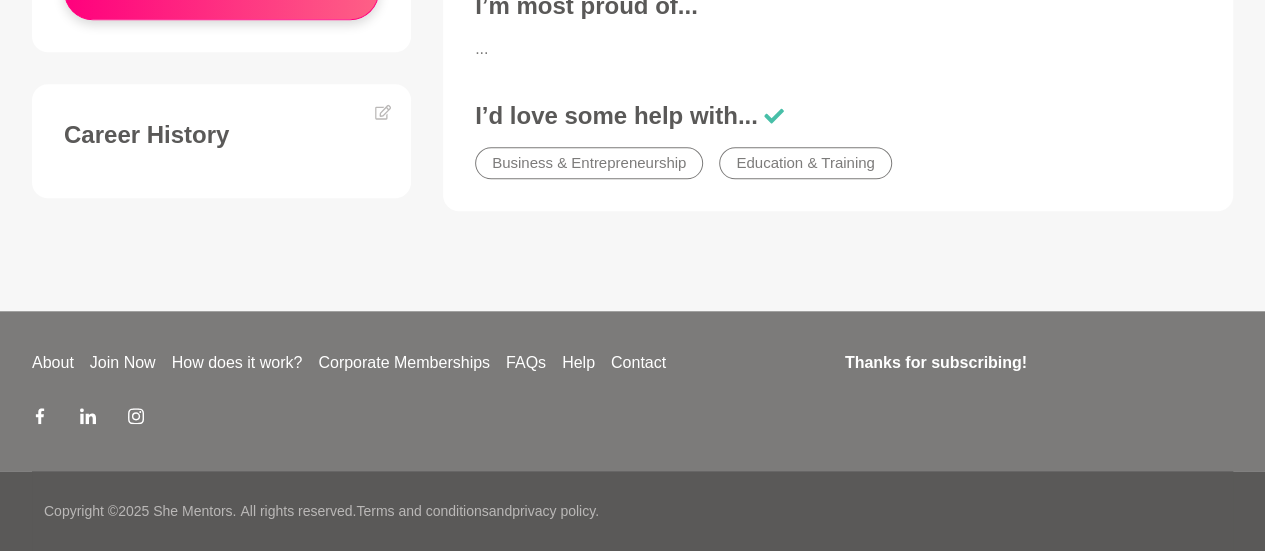 scroll, scrollTop: 1088, scrollLeft: 0, axis: vertical 